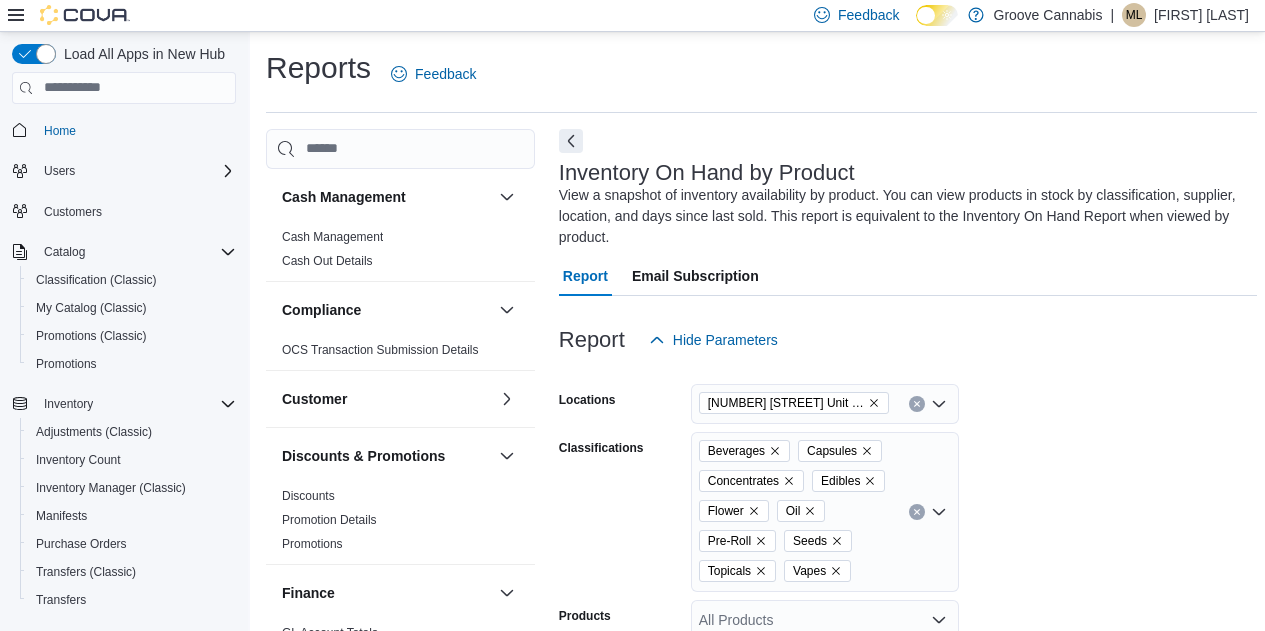 scroll, scrollTop: 592, scrollLeft: 0, axis: vertical 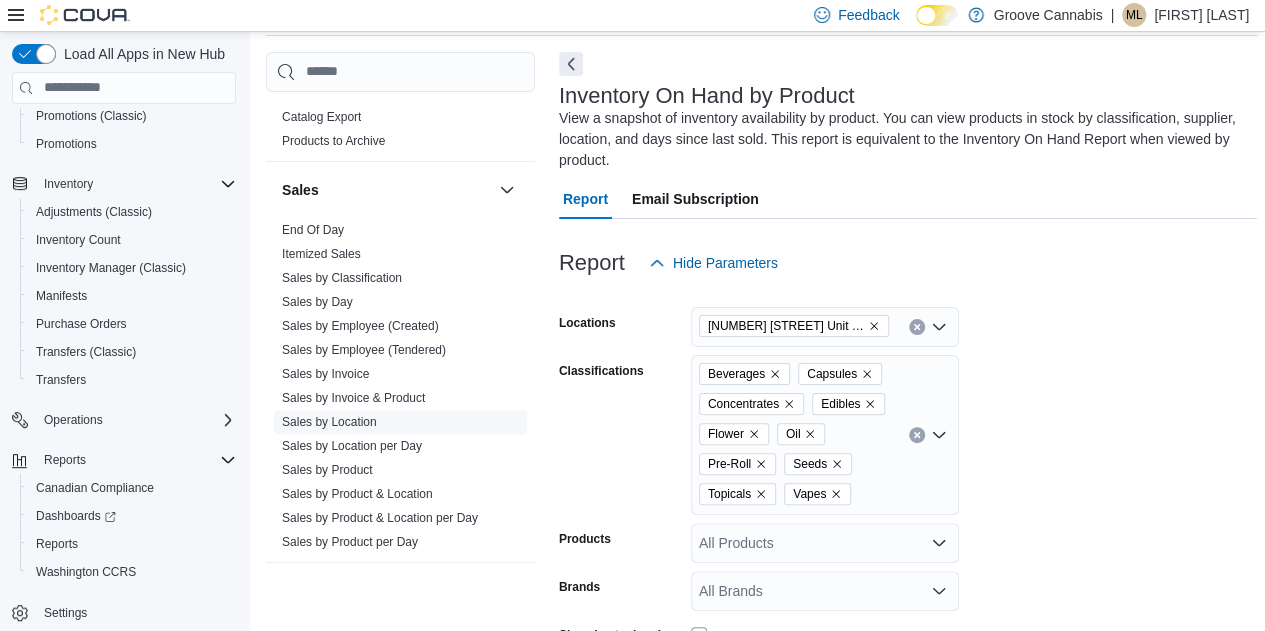 click on "Sales by Location" at bounding box center [329, 422] 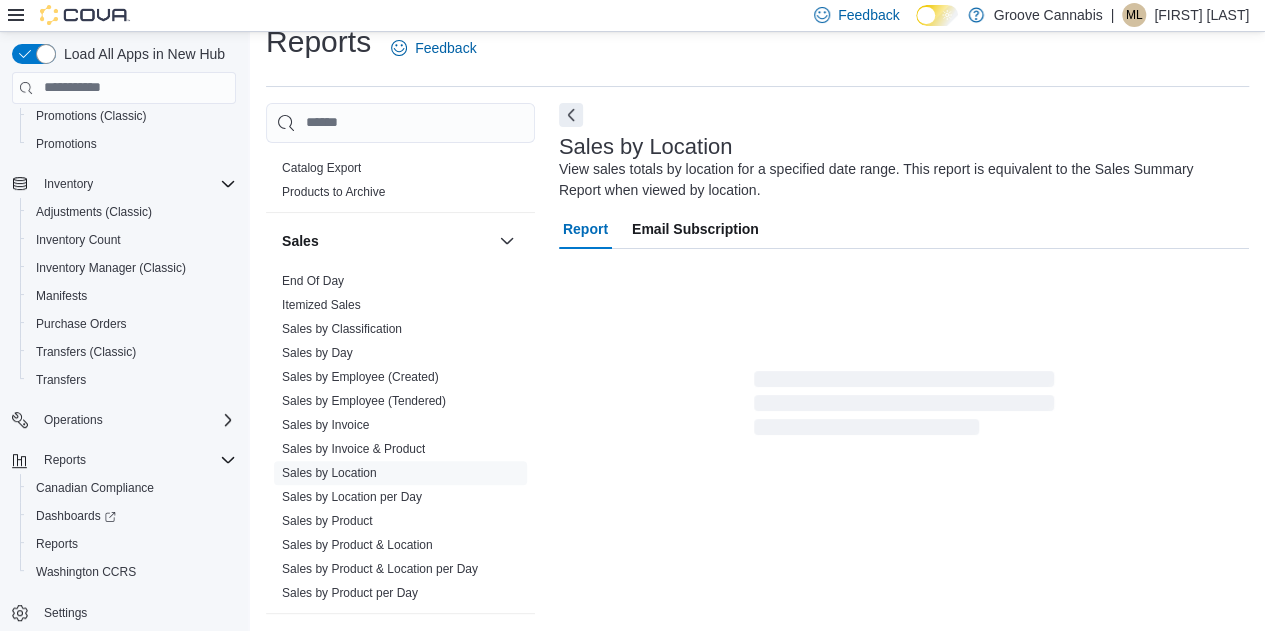 scroll, scrollTop: 67, scrollLeft: 0, axis: vertical 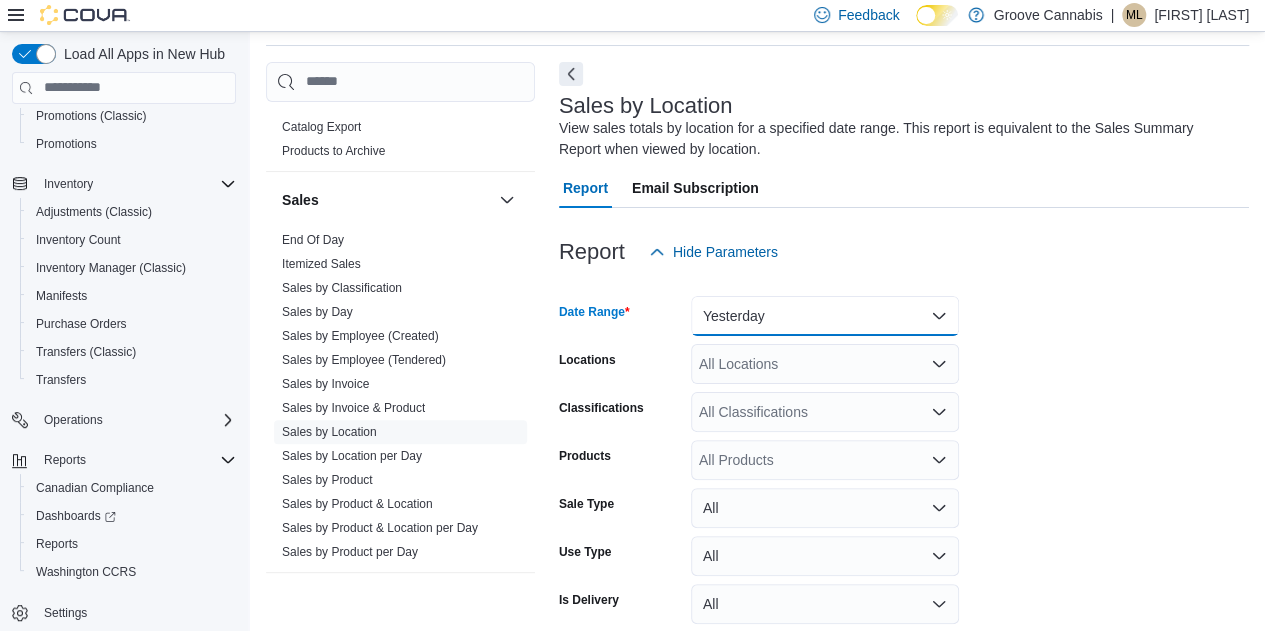 click on "Yesterday" at bounding box center [825, 316] 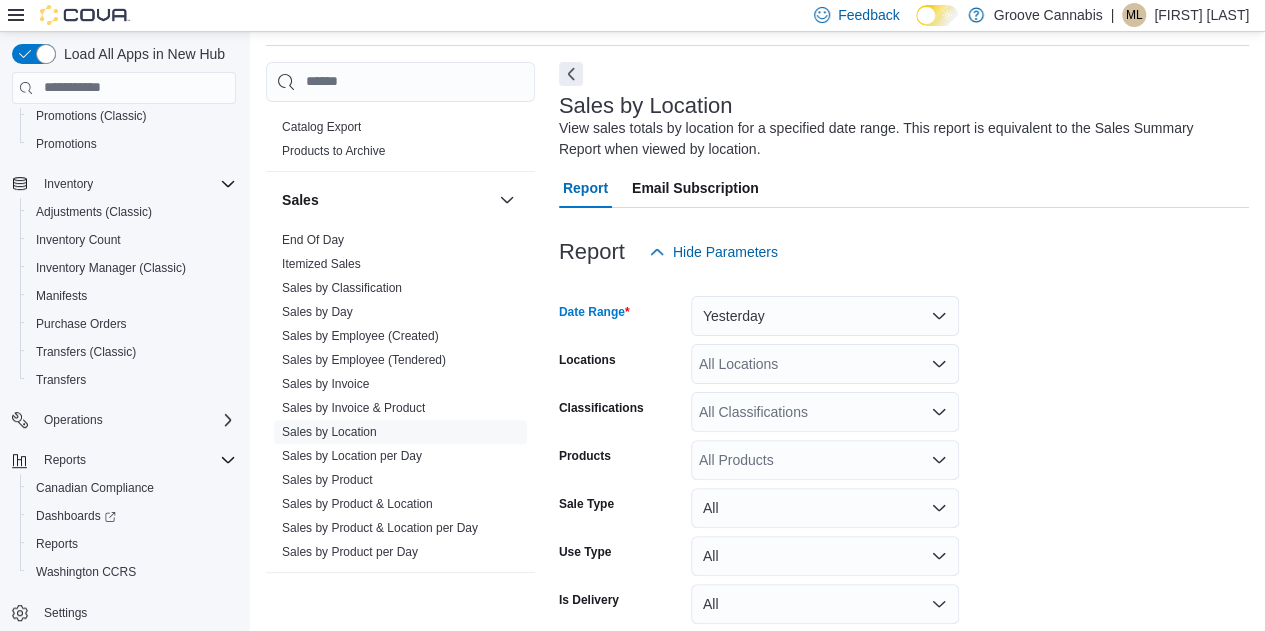 scroll, scrollTop: 71, scrollLeft: 0, axis: vertical 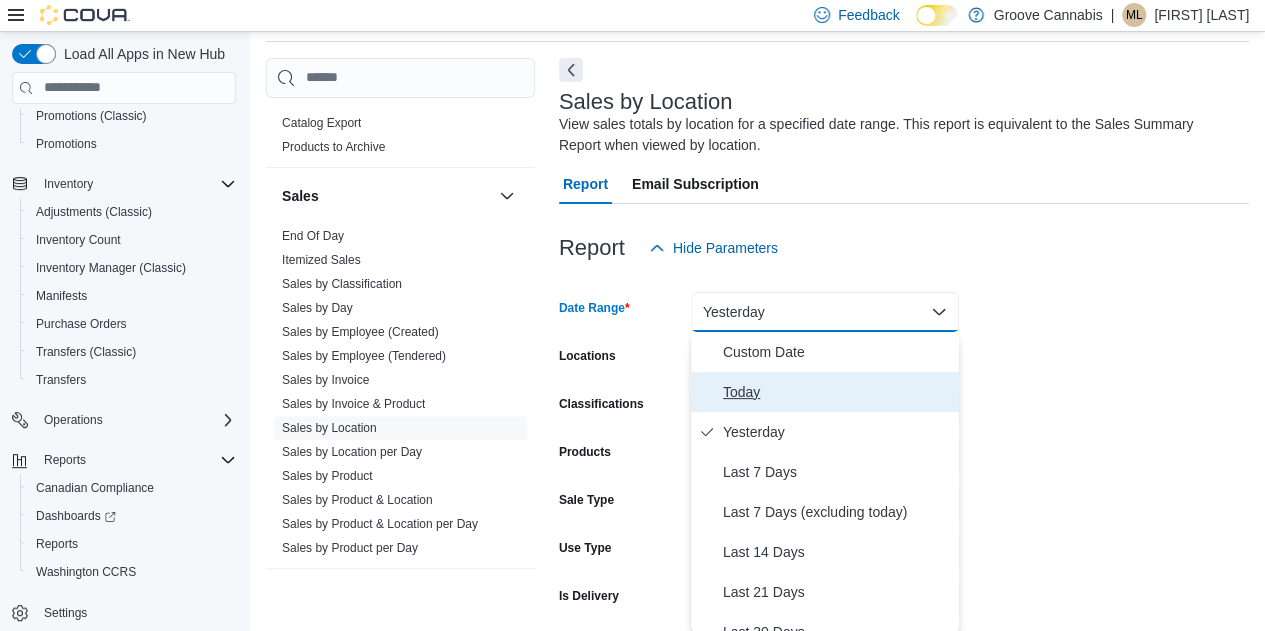 click on "Today" at bounding box center (837, 392) 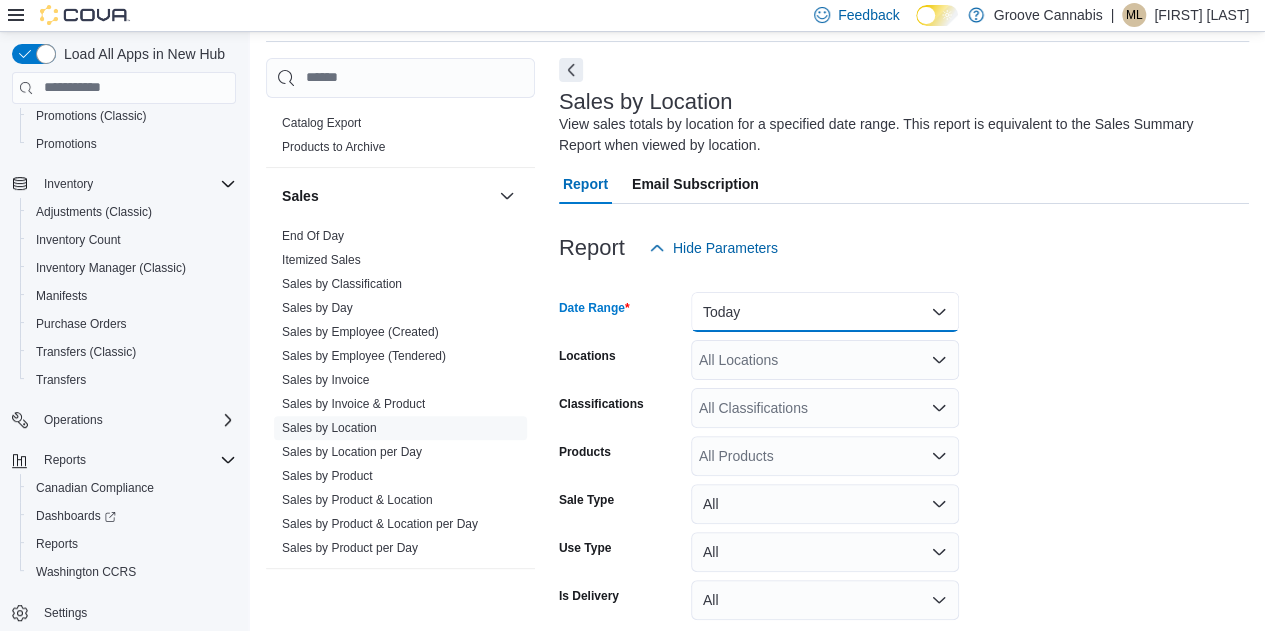 scroll, scrollTop: 155, scrollLeft: 0, axis: vertical 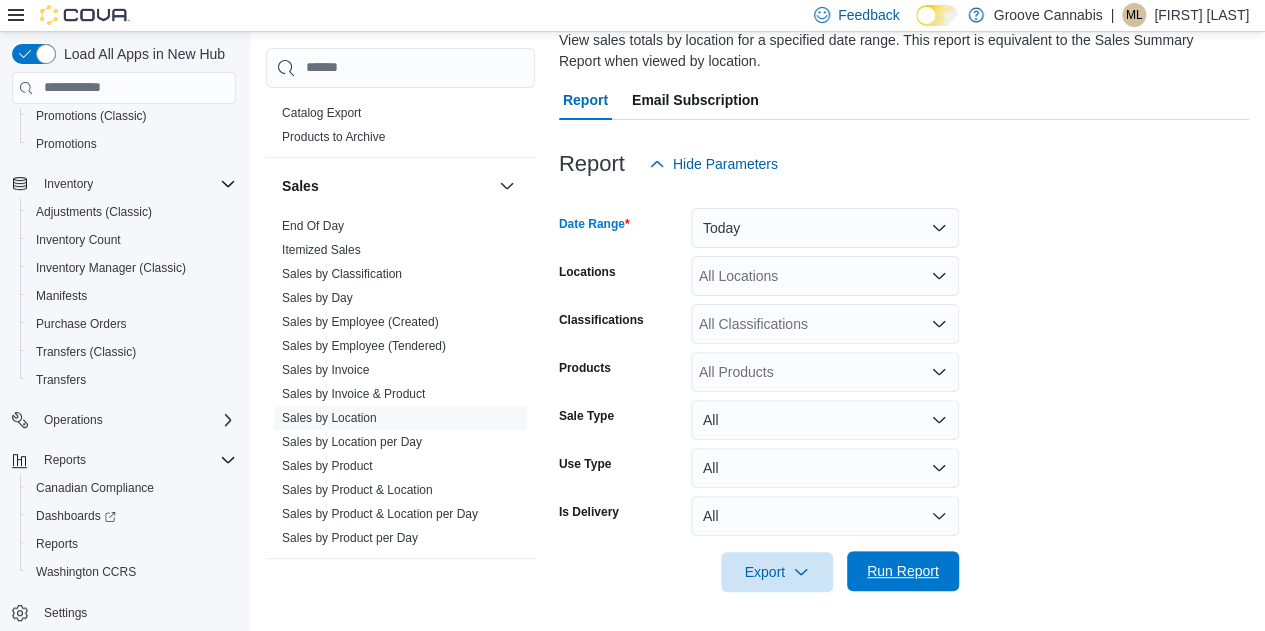 click on "Run Report" at bounding box center [903, 571] 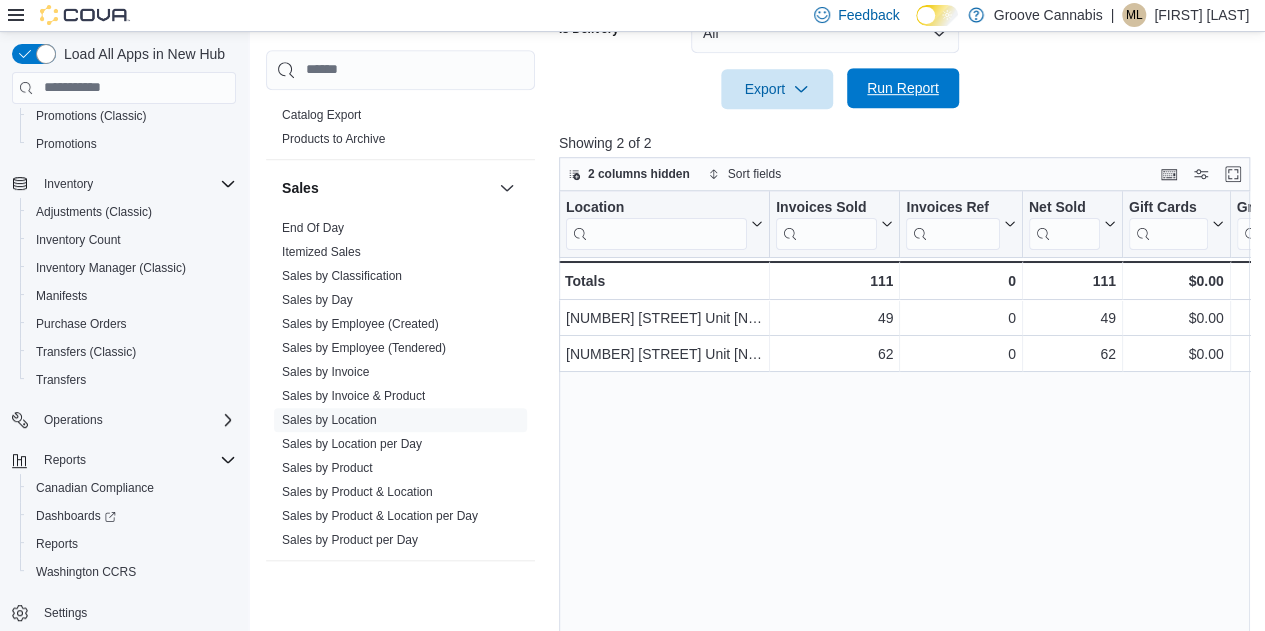 scroll, scrollTop: 651, scrollLeft: 0, axis: vertical 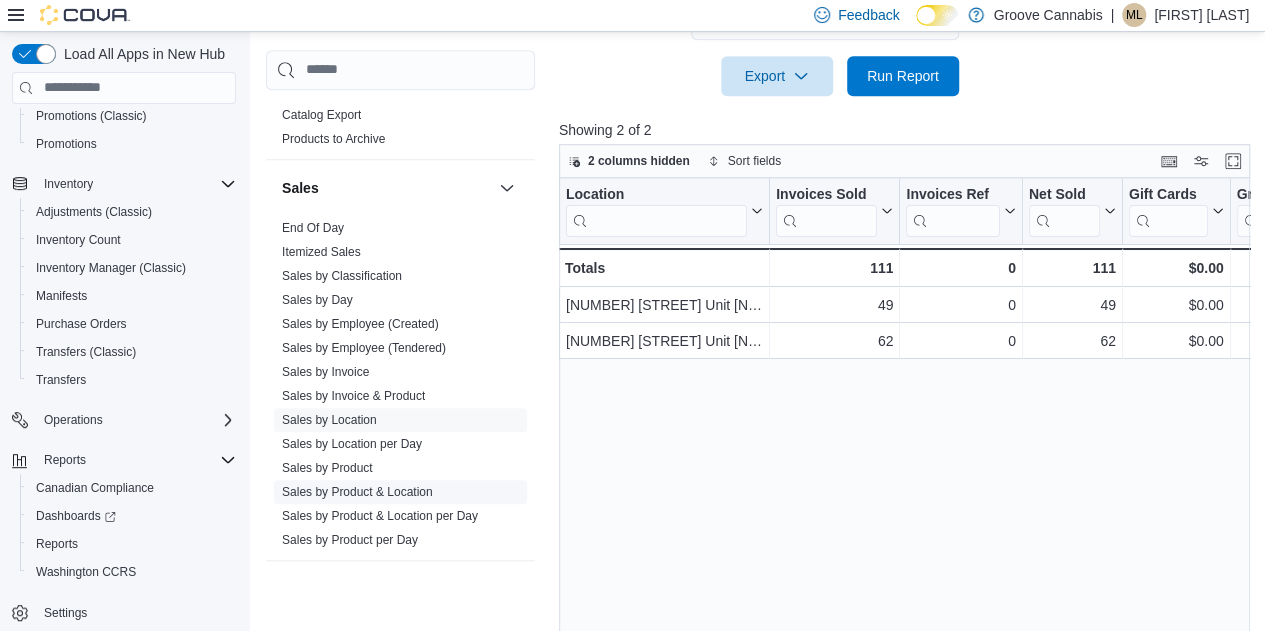 click on "Sales by Product & Location" at bounding box center (357, 492) 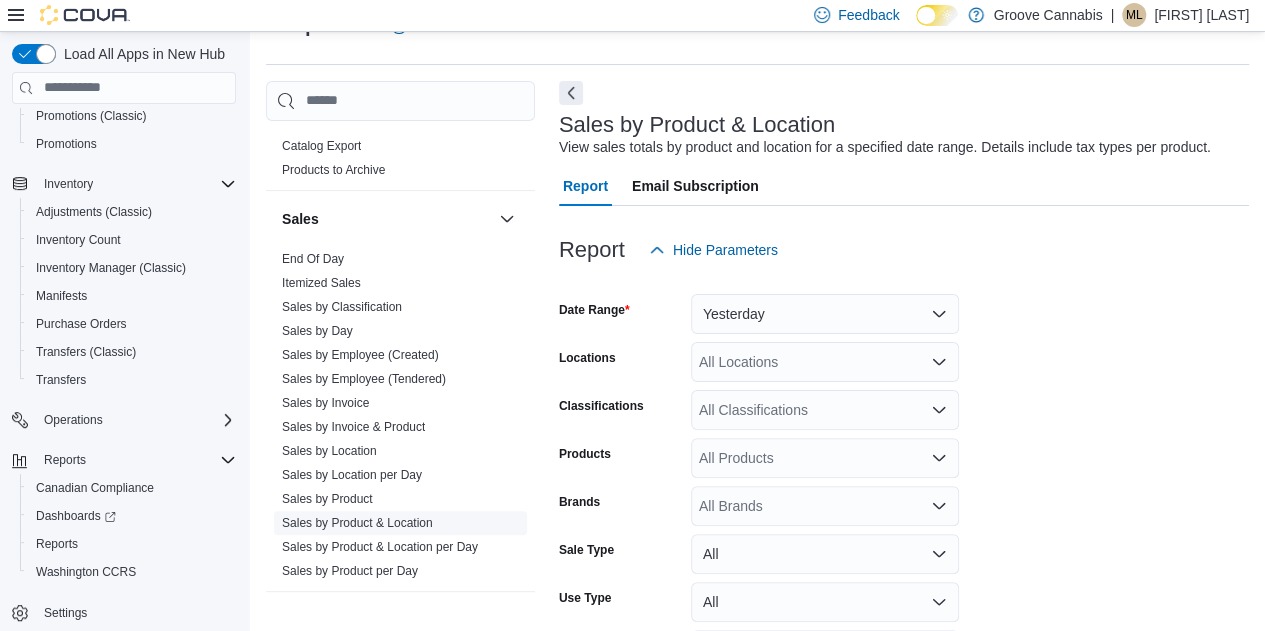 scroll, scrollTop: 46, scrollLeft: 0, axis: vertical 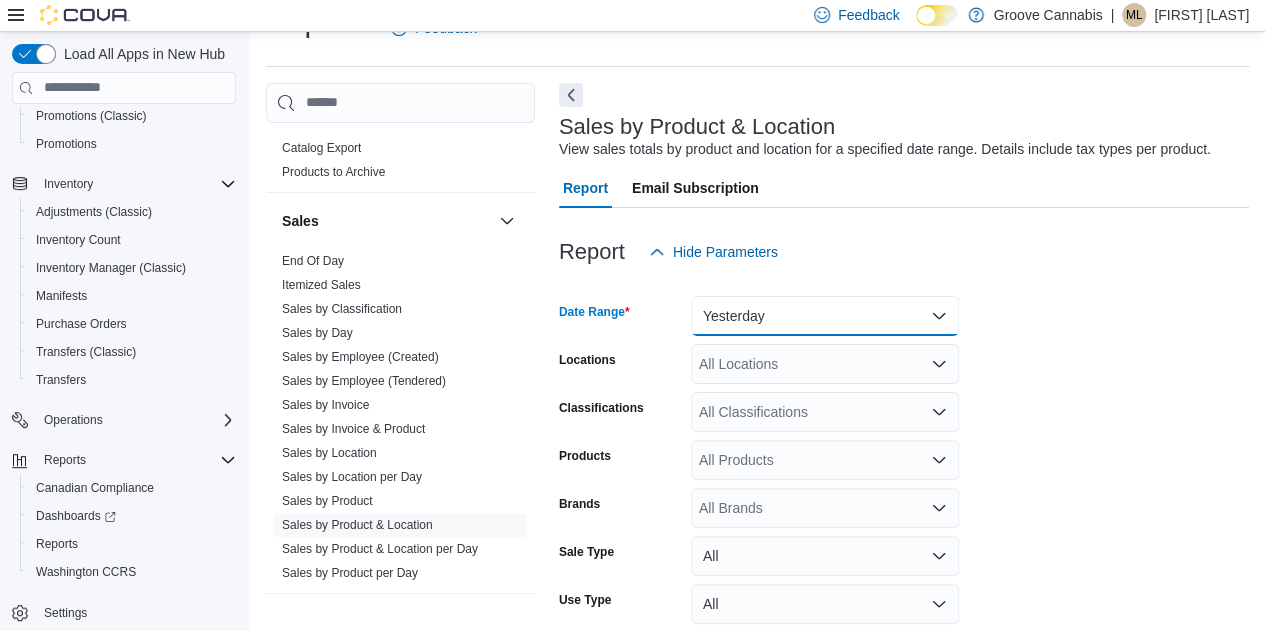click on "Yesterday" at bounding box center (825, 316) 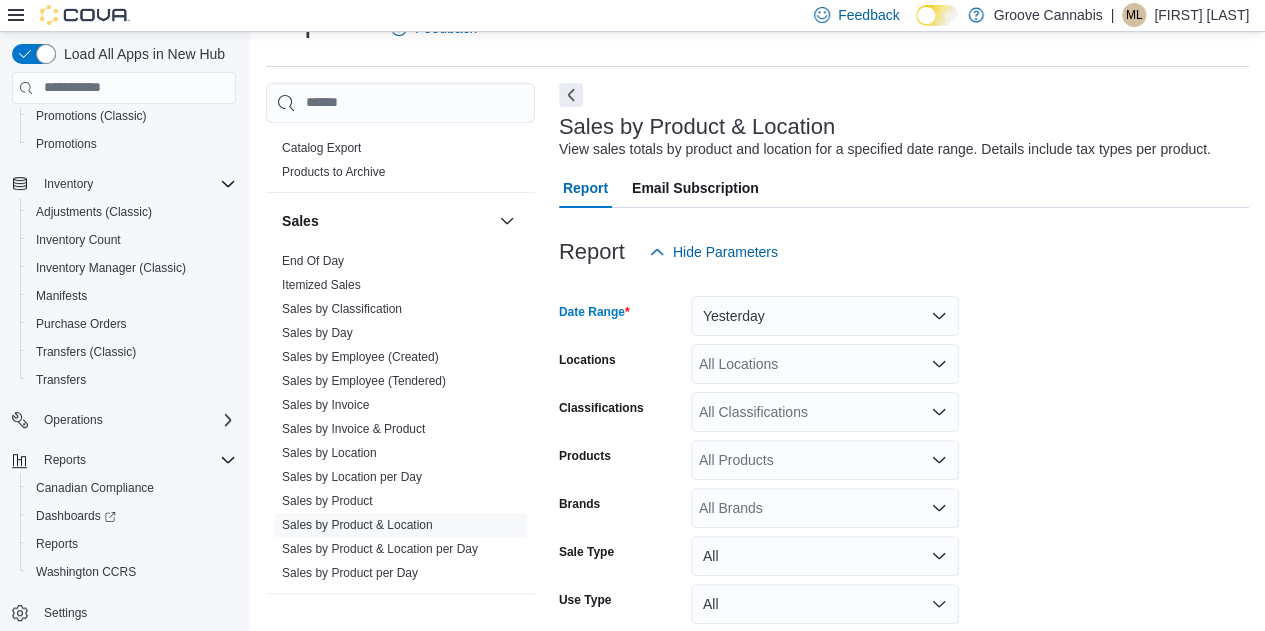 scroll, scrollTop: 41, scrollLeft: 0, axis: vertical 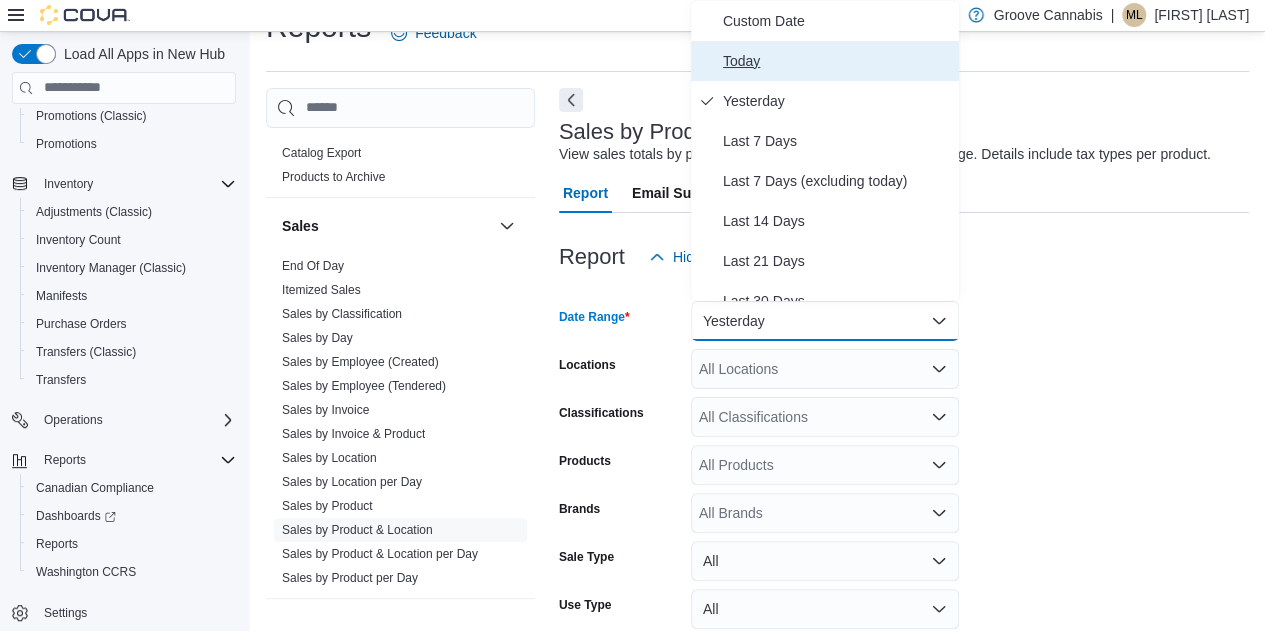 click on "Today" at bounding box center (837, 61) 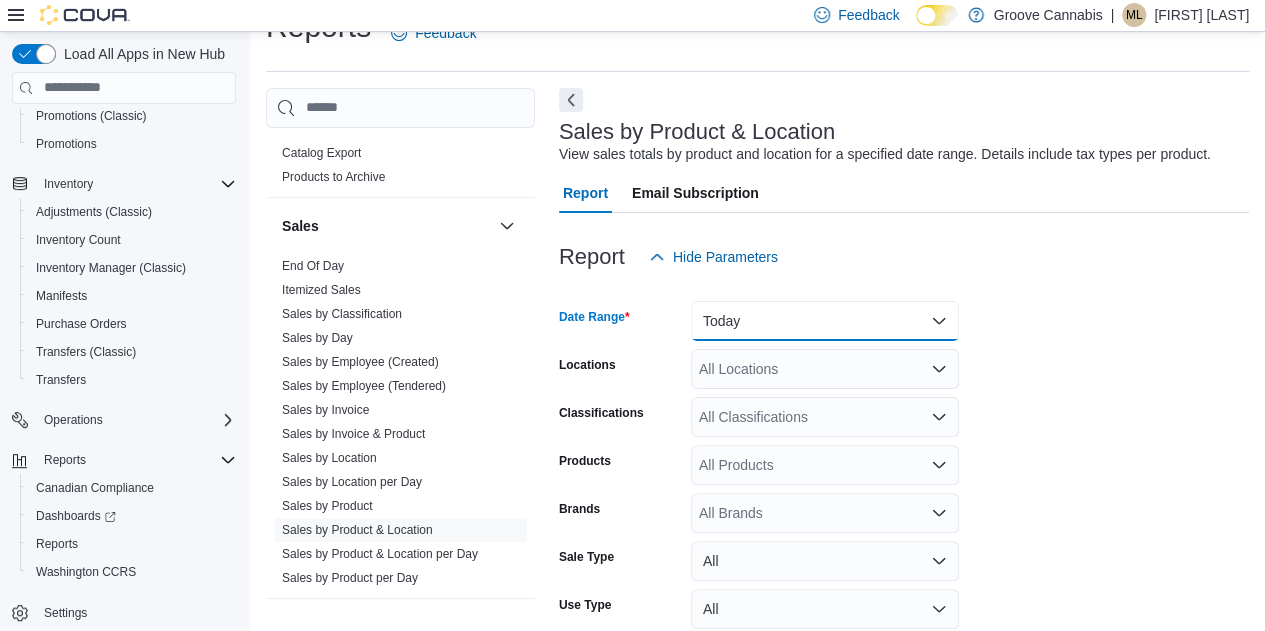 scroll, scrollTop: 182, scrollLeft: 0, axis: vertical 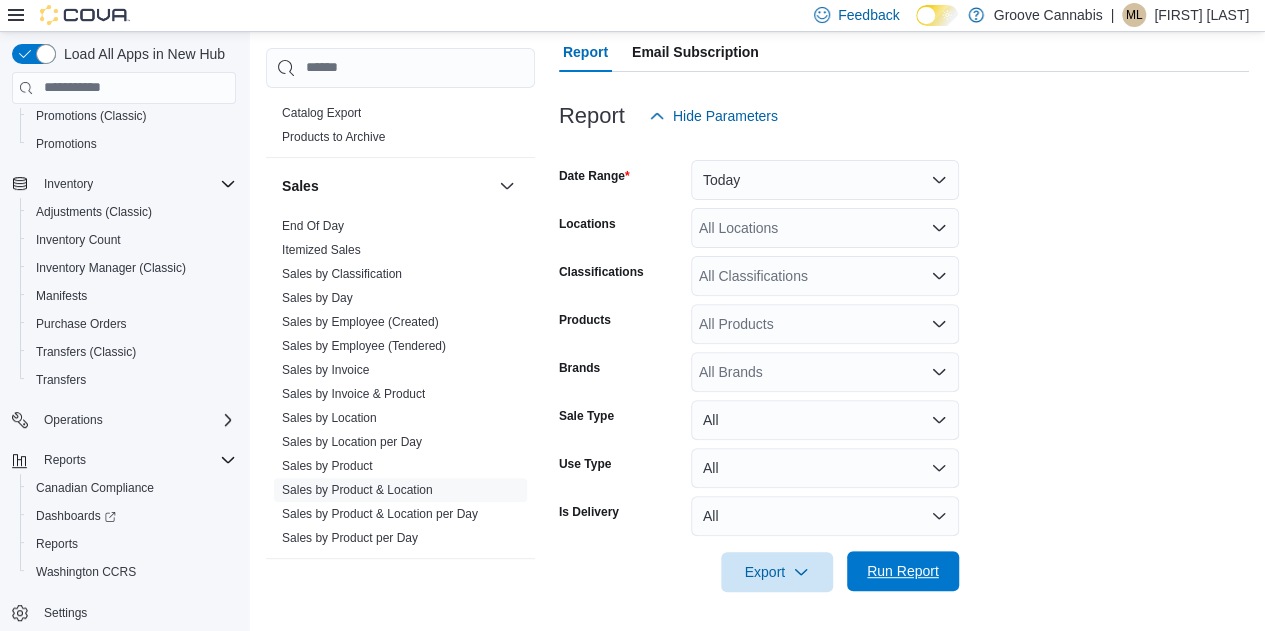 click on "Run Report" at bounding box center (903, 571) 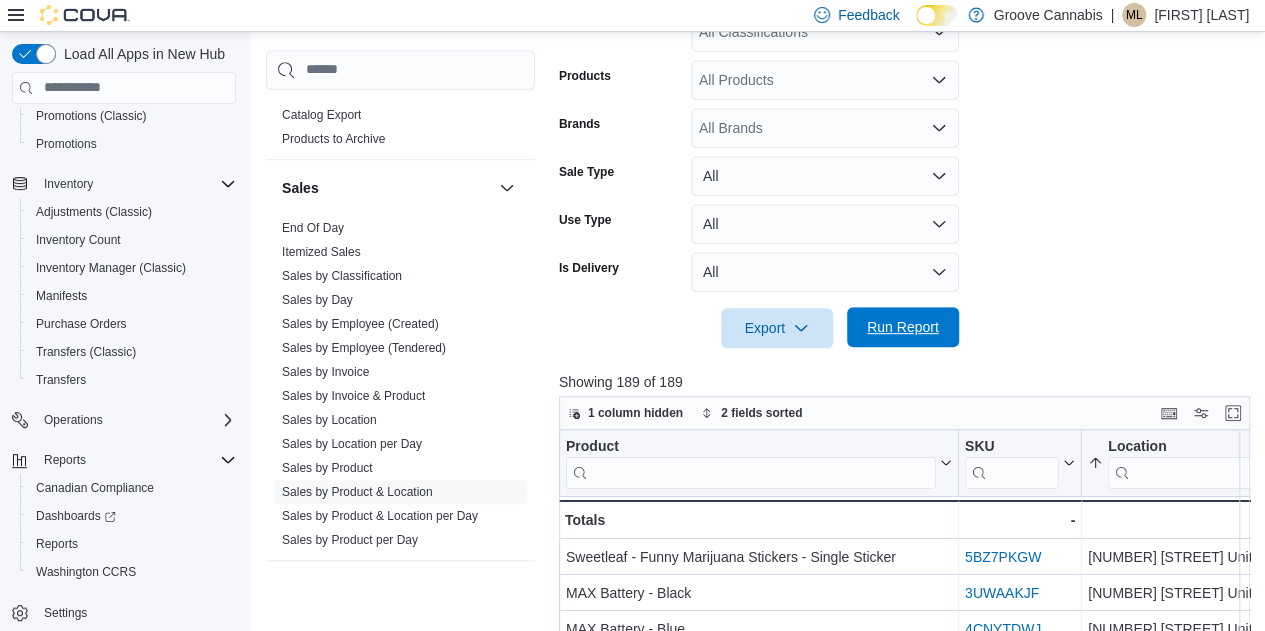 scroll, scrollTop: 430, scrollLeft: 0, axis: vertical 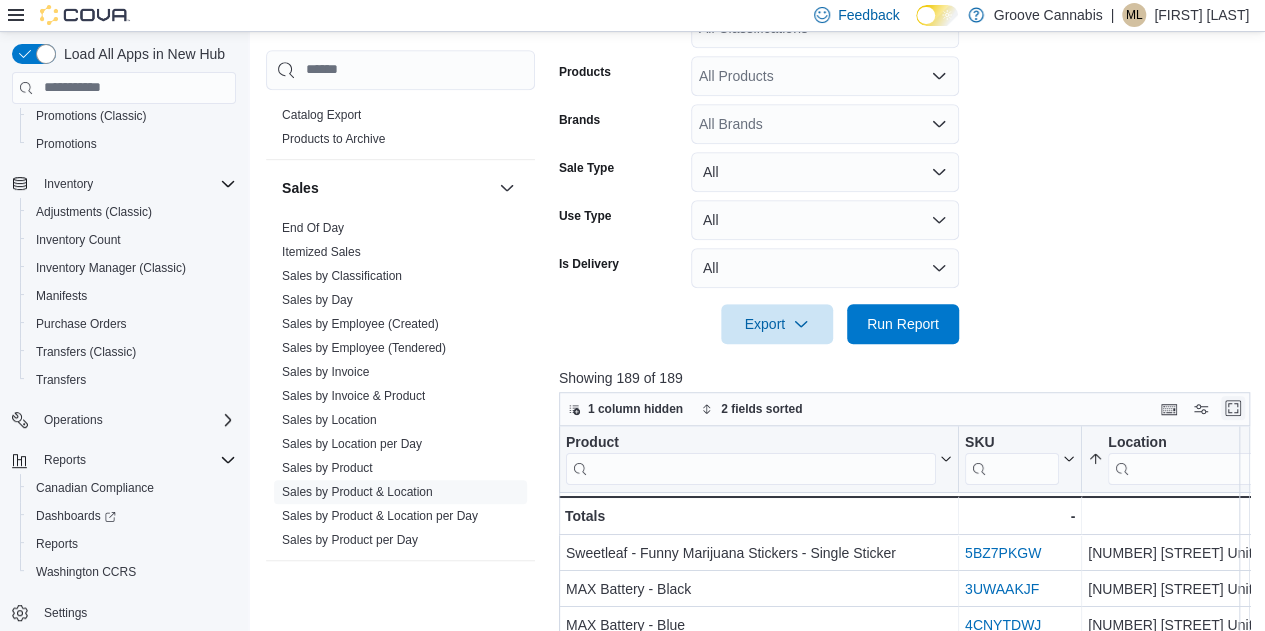 click at bounding box center [1233, 408] 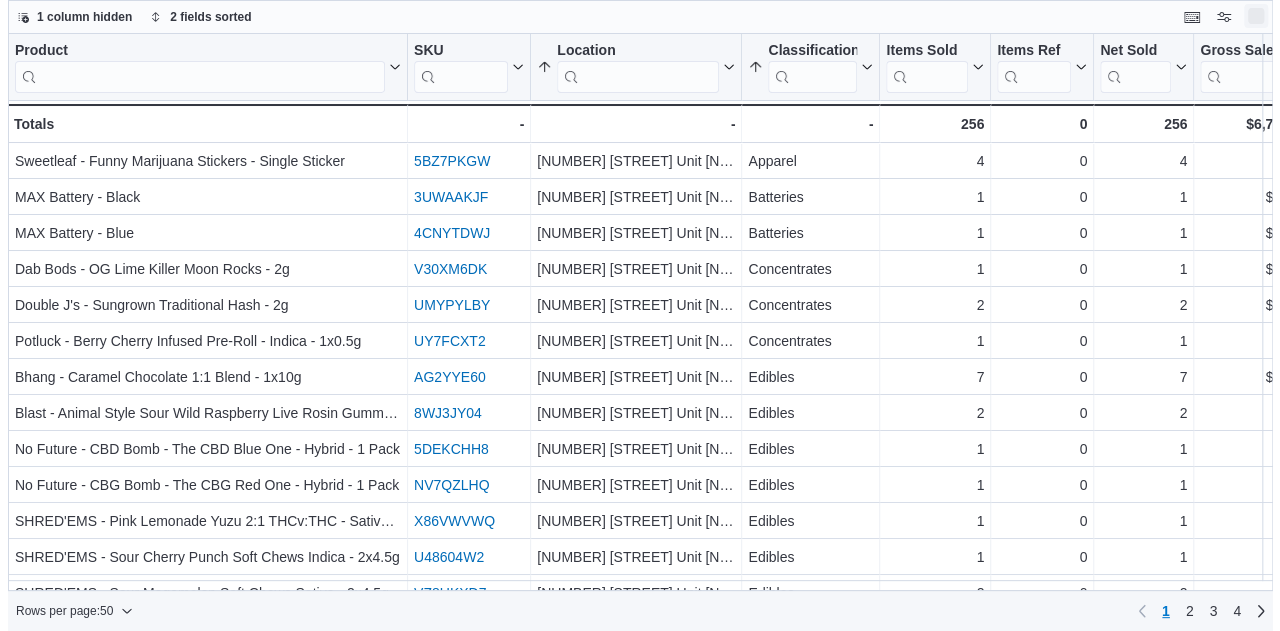scroll, scrollTop: 0, scrollLeft: 0, axis: both 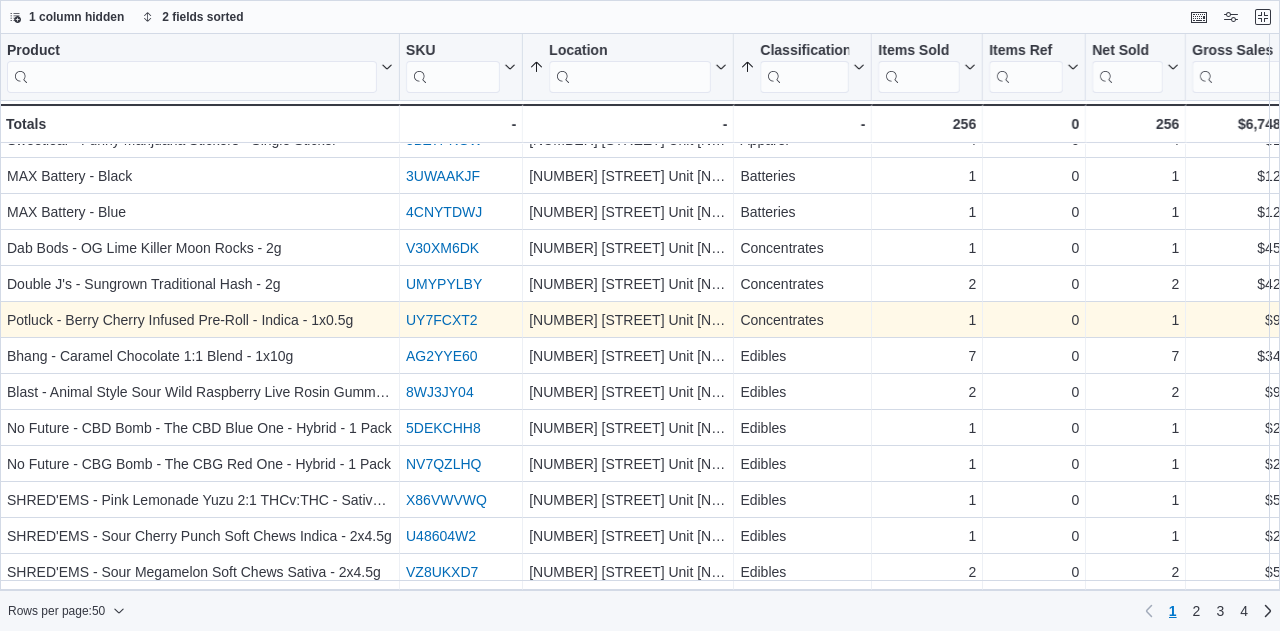click on "UY7FCXT2" at bounding box center [442, 320] 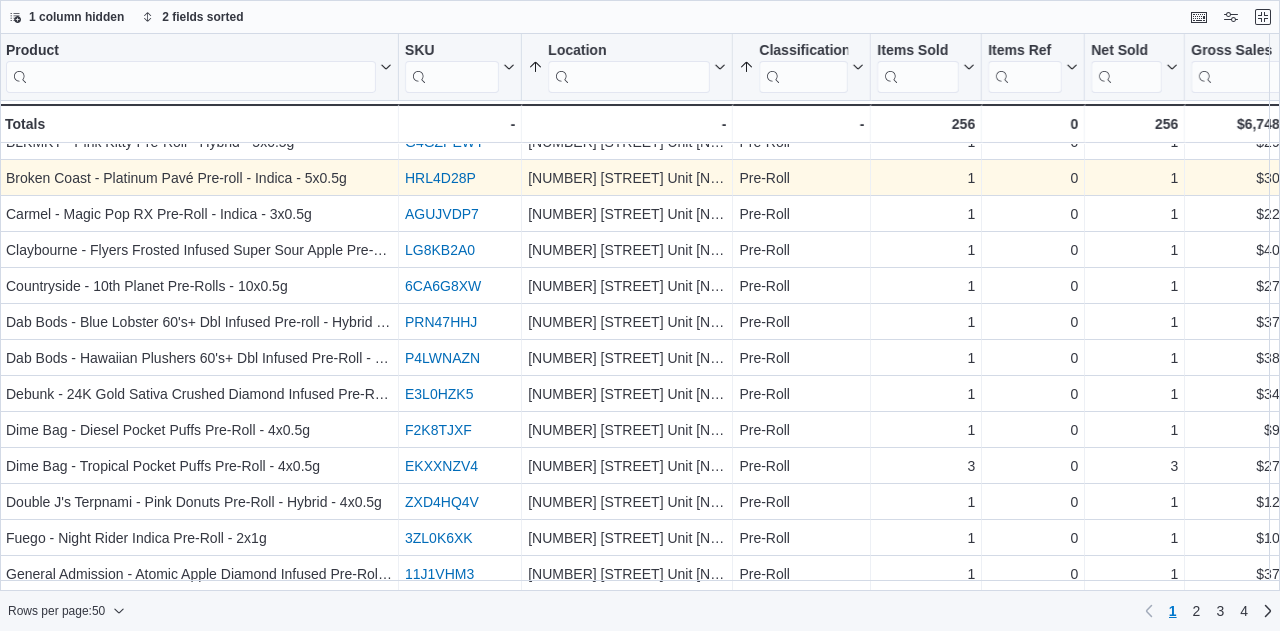 scroll, scrollTop: 1361, scrollLeft: 1, axis: both 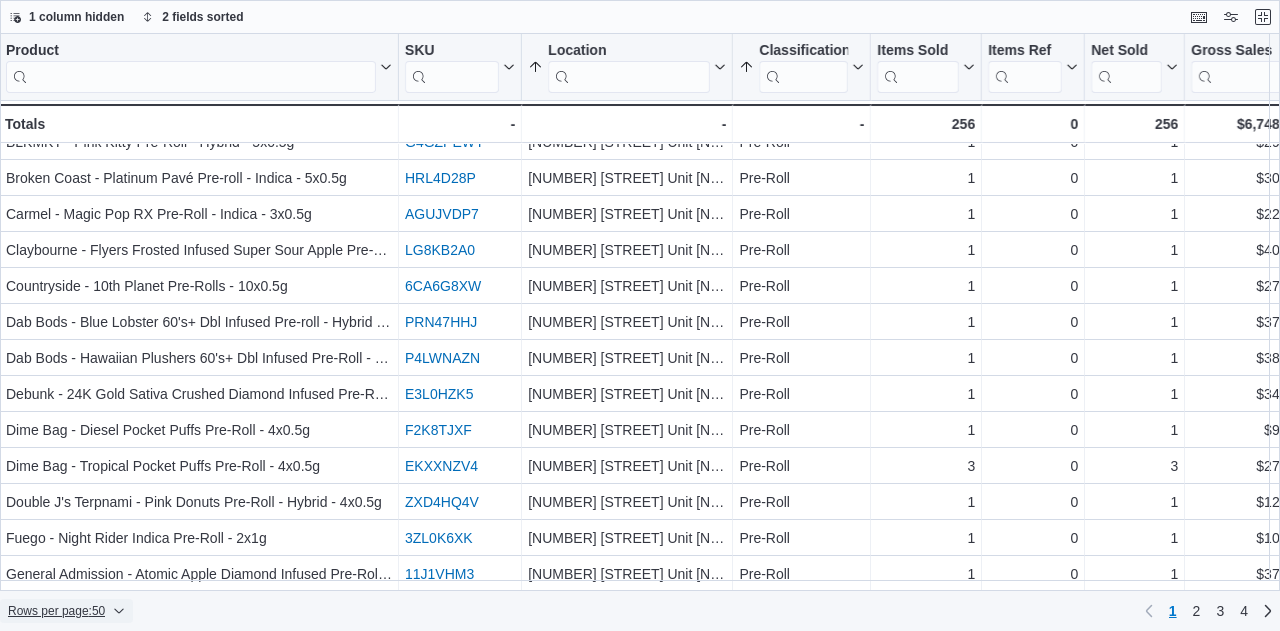 click on "Rows per page :  50" at bounding box center [66, 611] 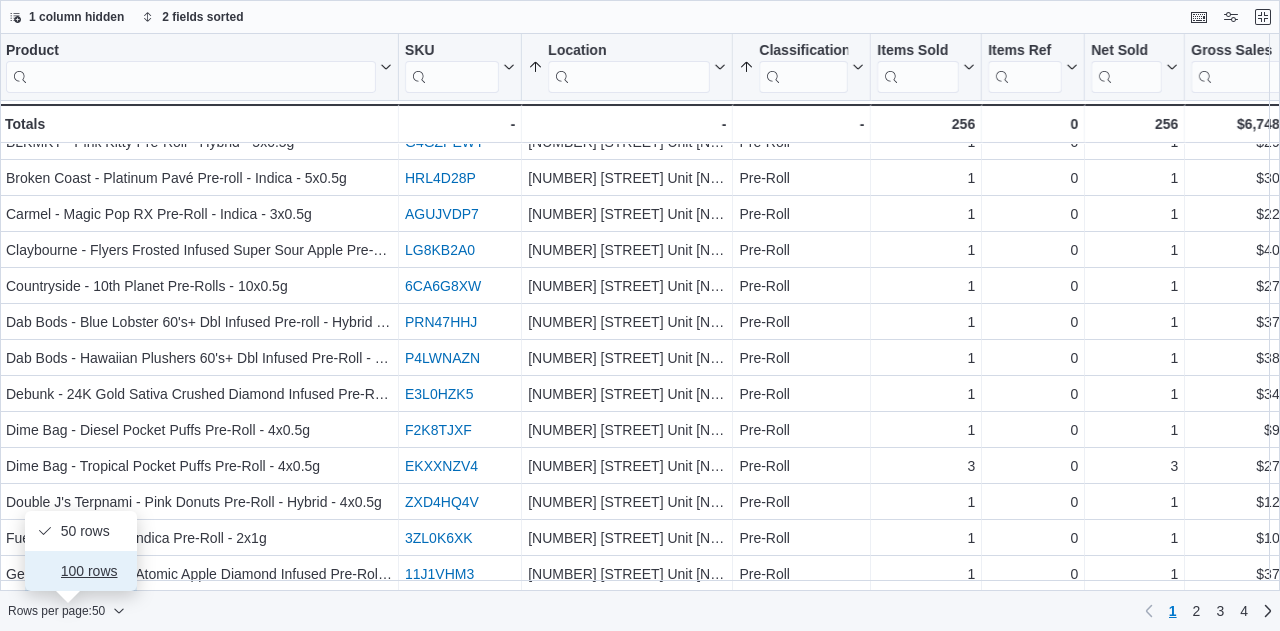 click on "100 rows" at bounding box center [93, 571] 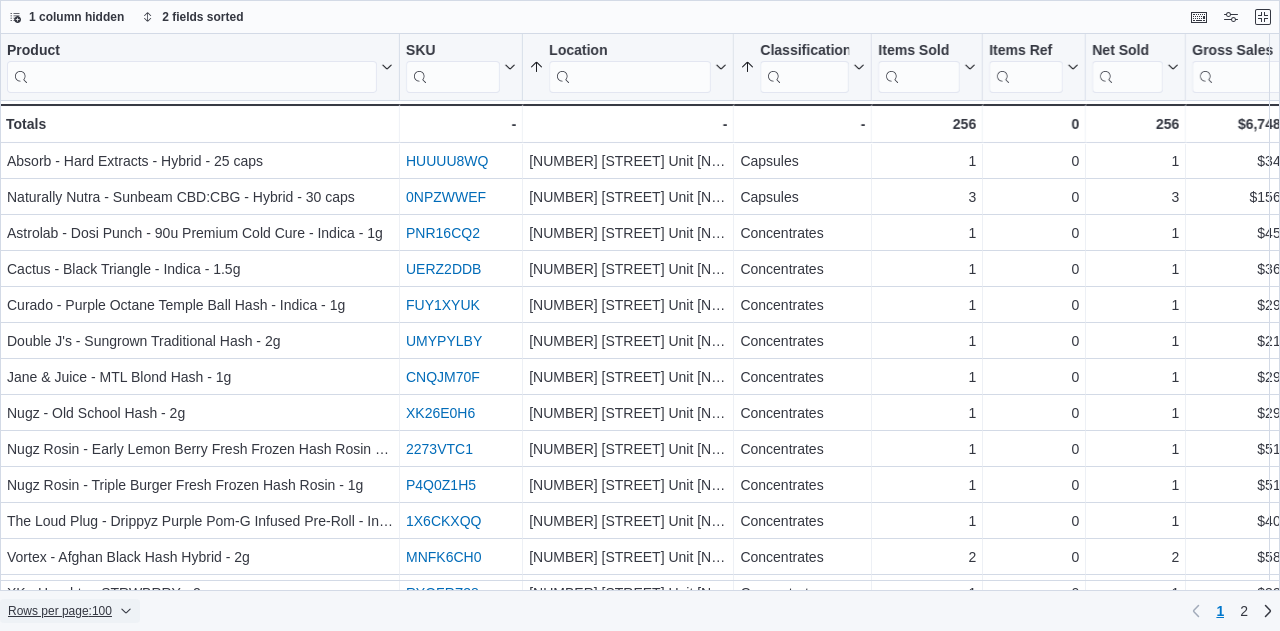 scroll, scrollTop: 3161, scrollLeft: 0, axis: vertical 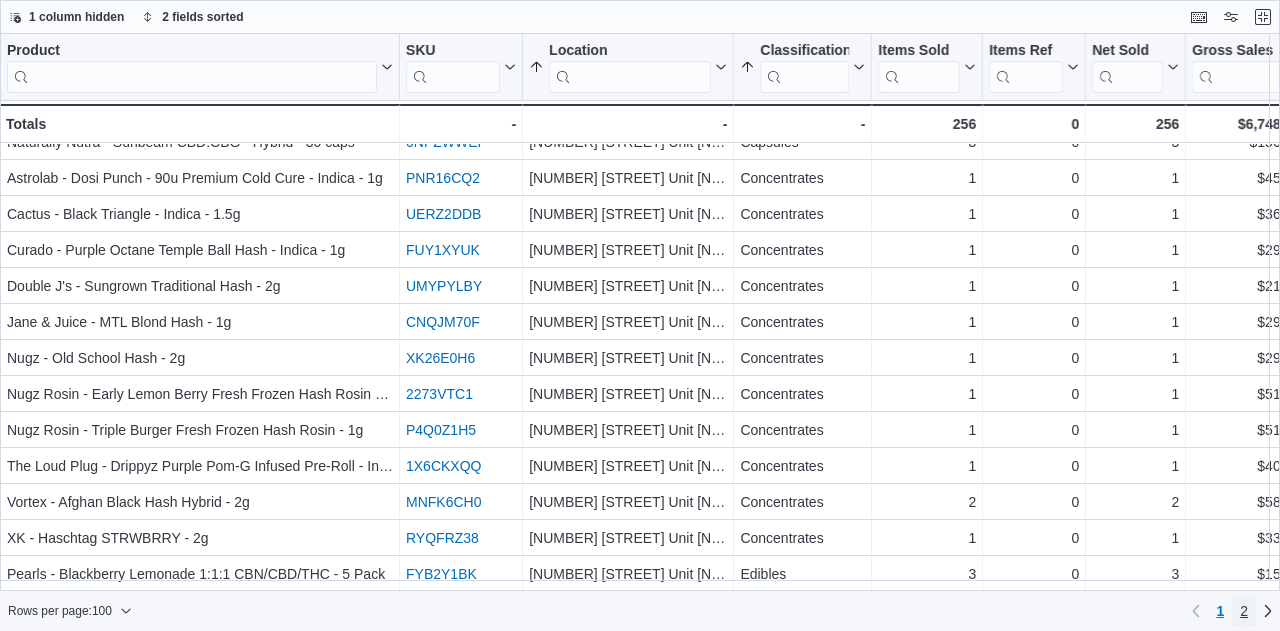 click on "2" at bounding box center (1244, 611) 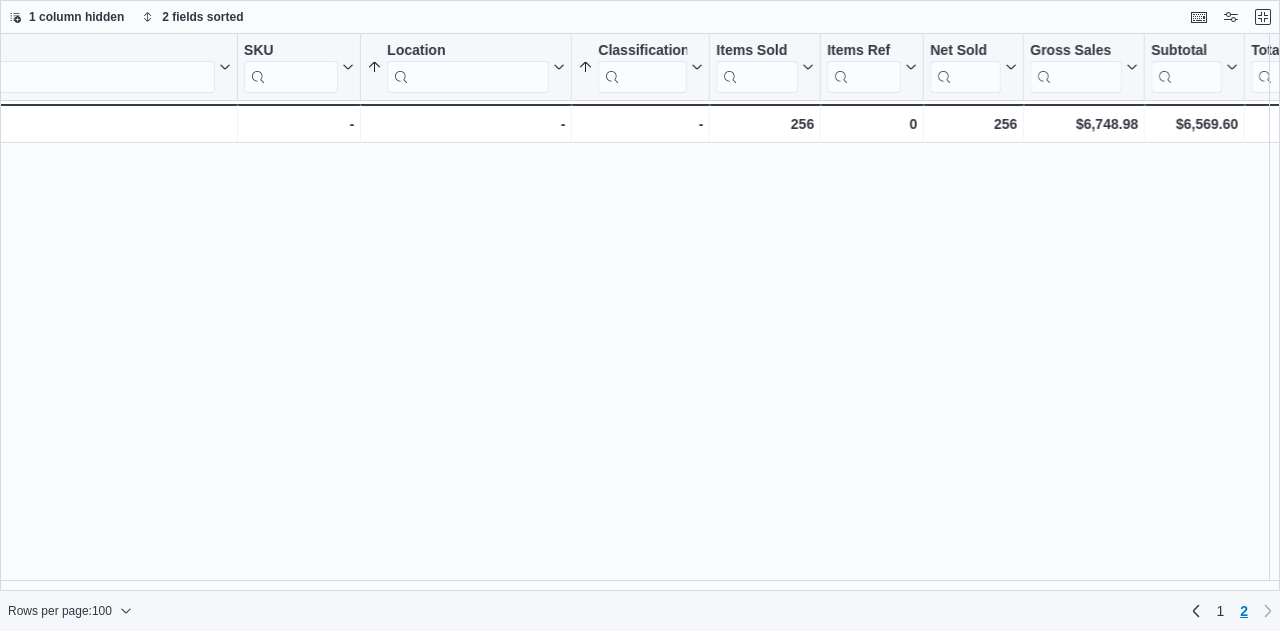 scroll, scrollTop: 0, scrollLeft: 162, axis: horizontal 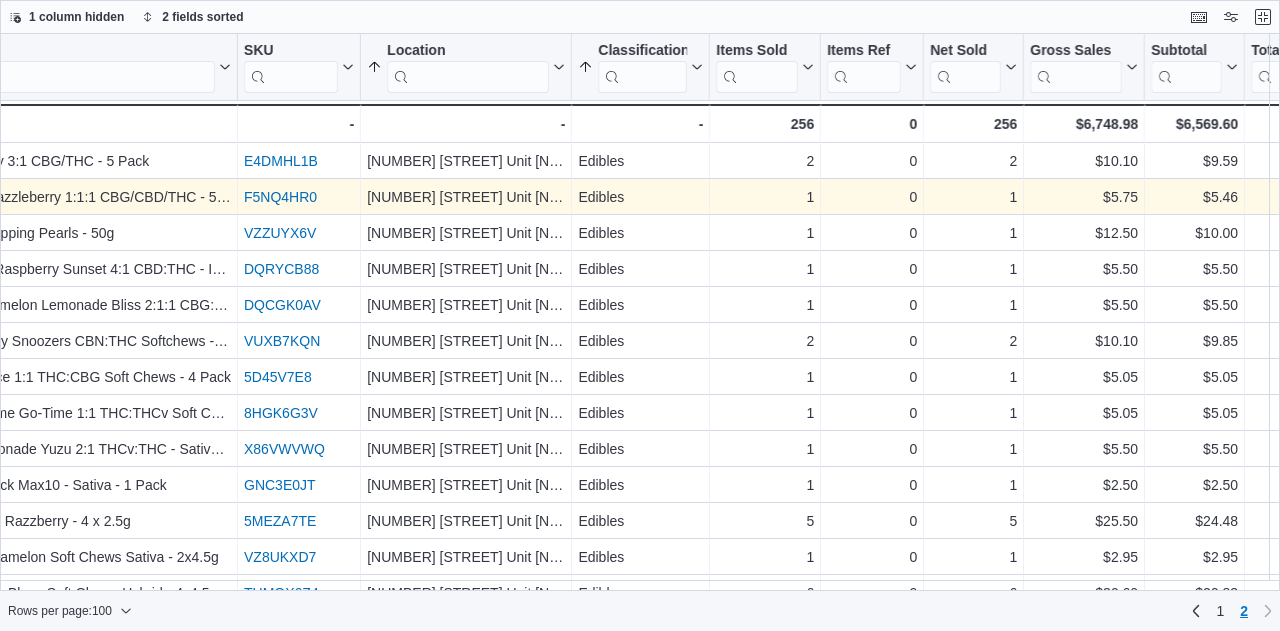 click on "F5NQ4HR0" at bounding box center [299, 197] 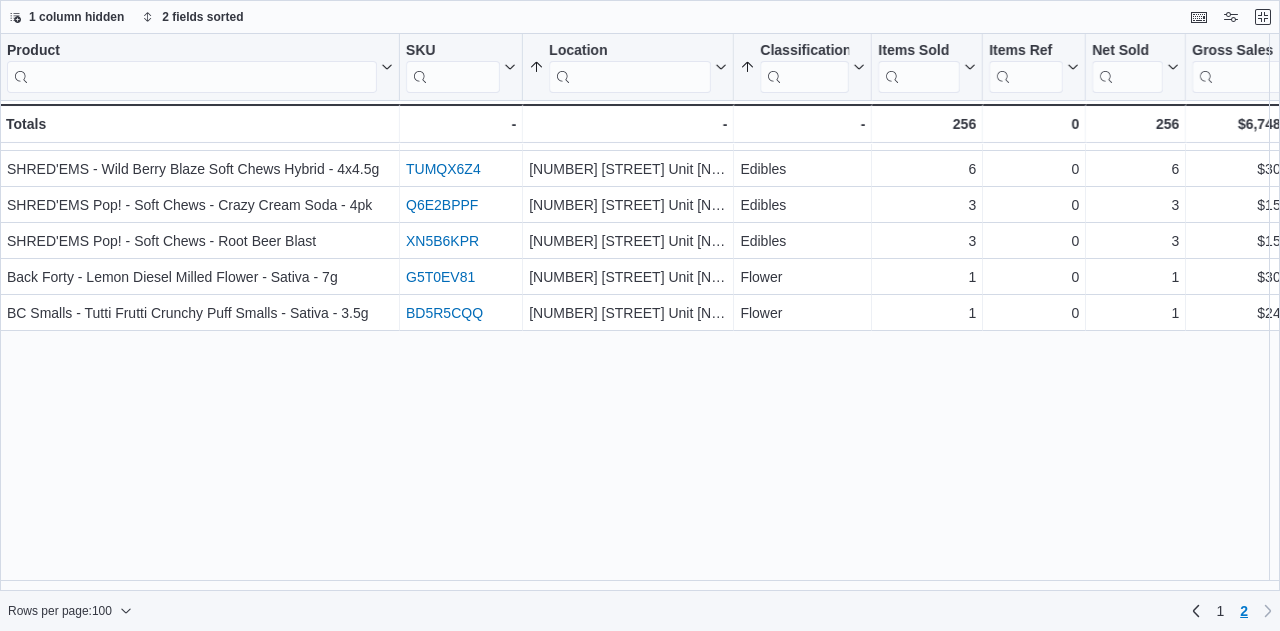scroll, scrollTop: 0, scrollLeft: 0, axis: both 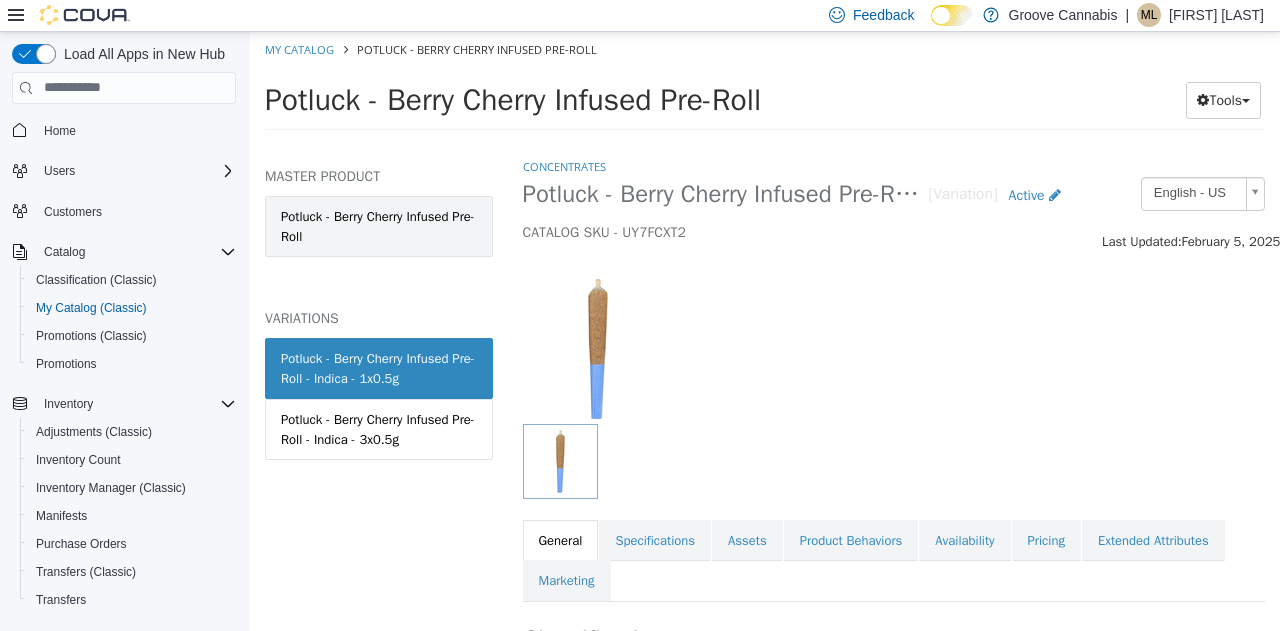 click on "Potluck - Berry Cherry Infused Pre-Roll" at bounding box center (379, 225) 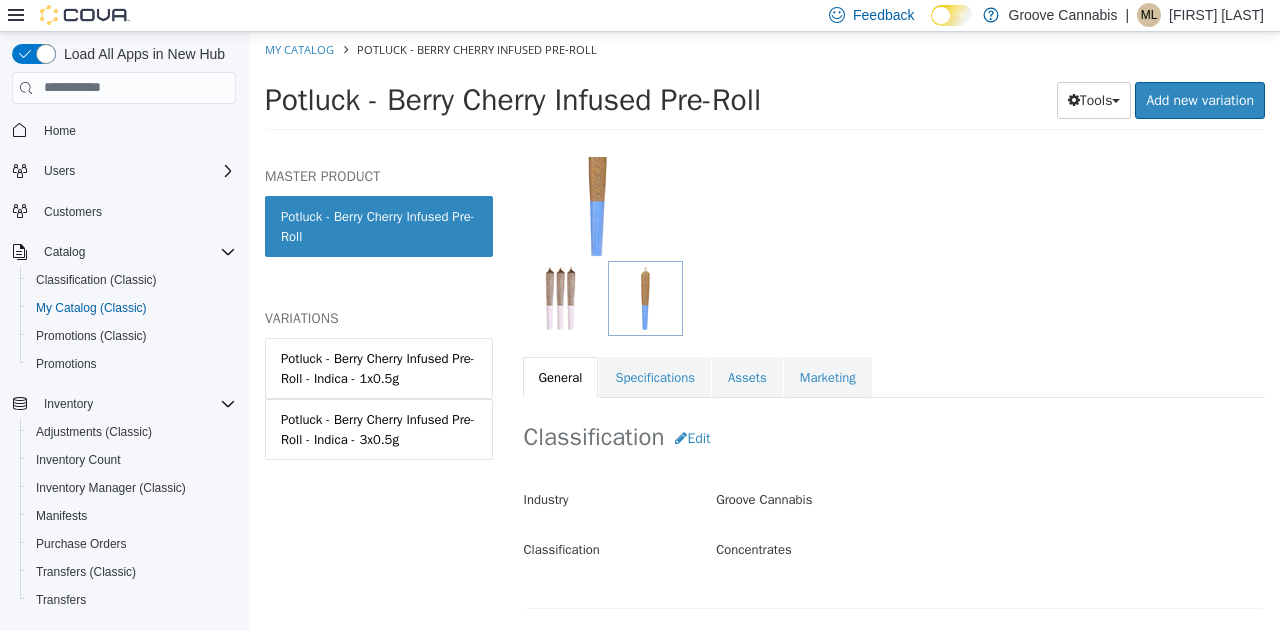 scroll, scrollTop: 164, scrollLeft: 0, axis: vertical 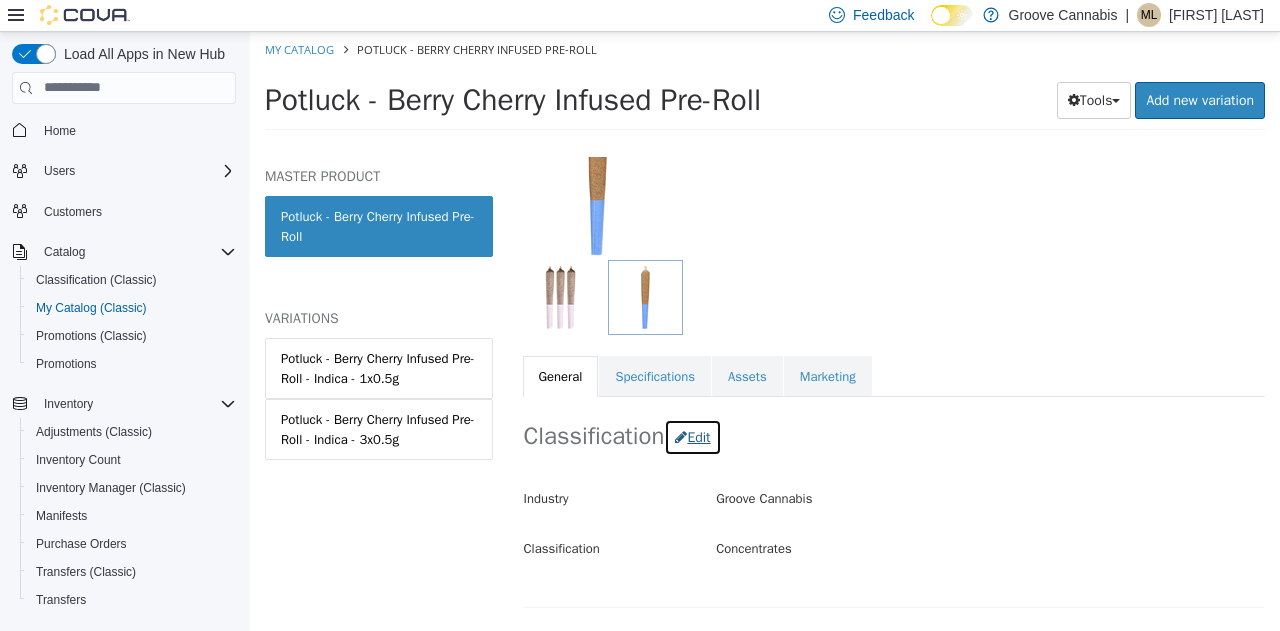 click on "Edit" at bounding box center [692, 436] 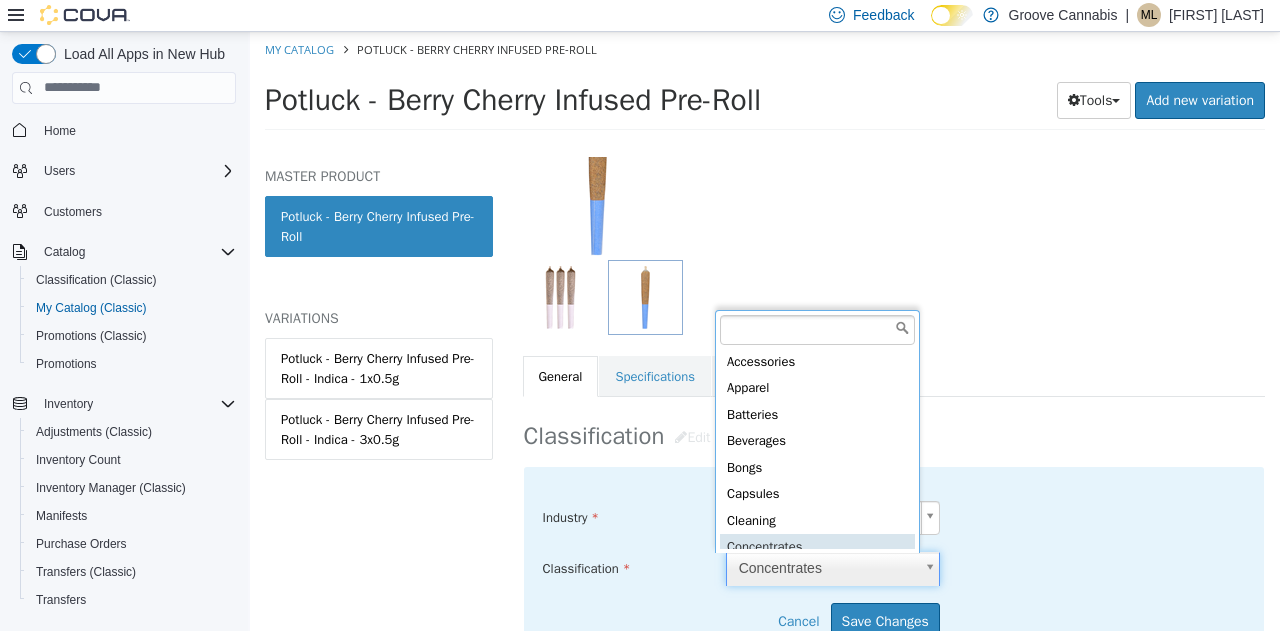 click on "Saving Bulk Changes...
×
My Catalog
Potluck - Berry Cherry Infused Pre-Roll
Potluck - Berry Cherry Infused Pre-Roll
Tools
Clone Print Labels   Add new variation
MASTER PRODUCT
Potluck - Berry Cherry Infused Pre-Roll
VARIATIONS
Potluck - Berry Cherry Infused Pre-Roll - Indica - 1x0.5g
Potluck - Berry Cherry Infused Pre-Roll - Indica - 3x0.5g
Concentrates
Potluck - Berry Cherry Infused Pre-Roll
[Master Product] Active   CATALOG SKU - UY7FCXT2     English - US                             Last Updated:  February 5, 2025
General Specifications Assets Marketing Classification  Edit Industry
Groove Cannabis                             ***** Classification
Concentrates     ***** Cancel Save Changes General Information  Edit Product Name
Potluck - Berry Cherry Infused Pre-Roll
Short Description
Long Description
MSRP
< empty >
Release Date
< empty >" at bounding box center [765, 86] 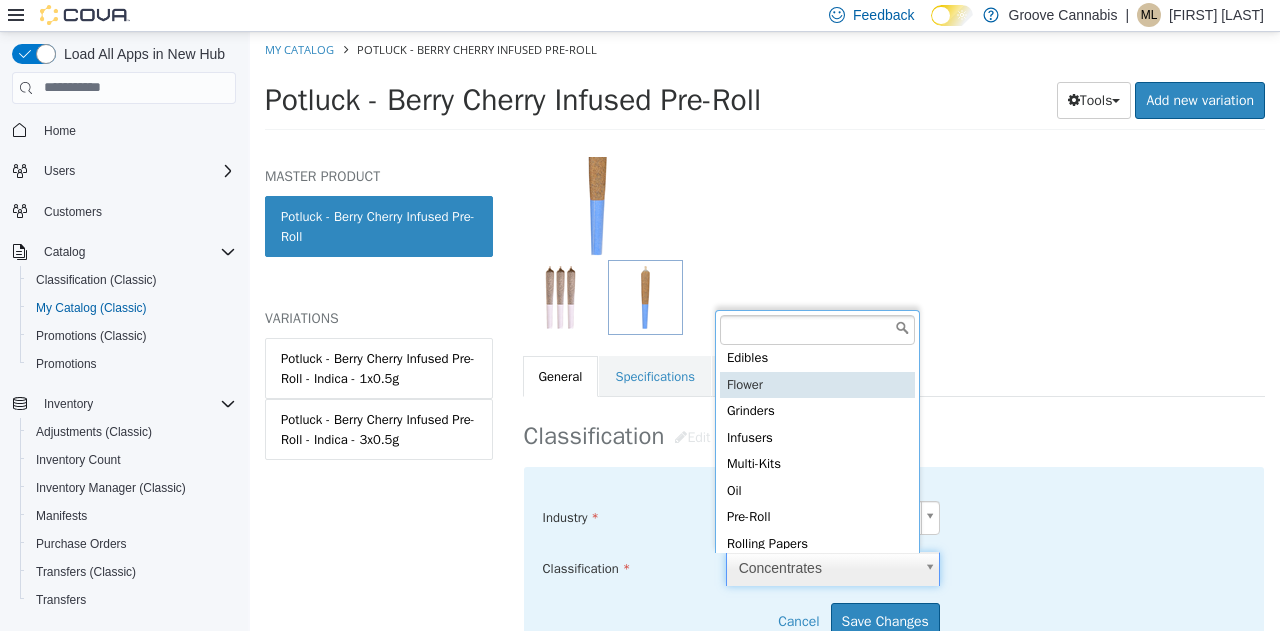 scroll, scrollTop: 244, scrollLeft: 0, axis: vertical 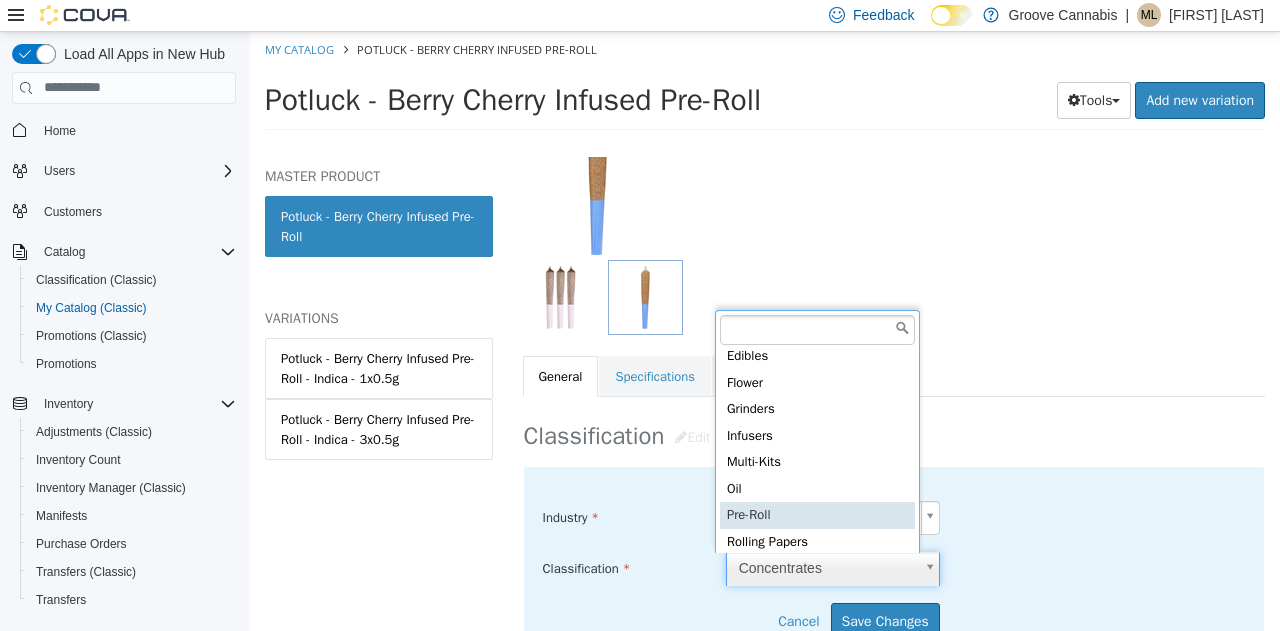 type on "*****" 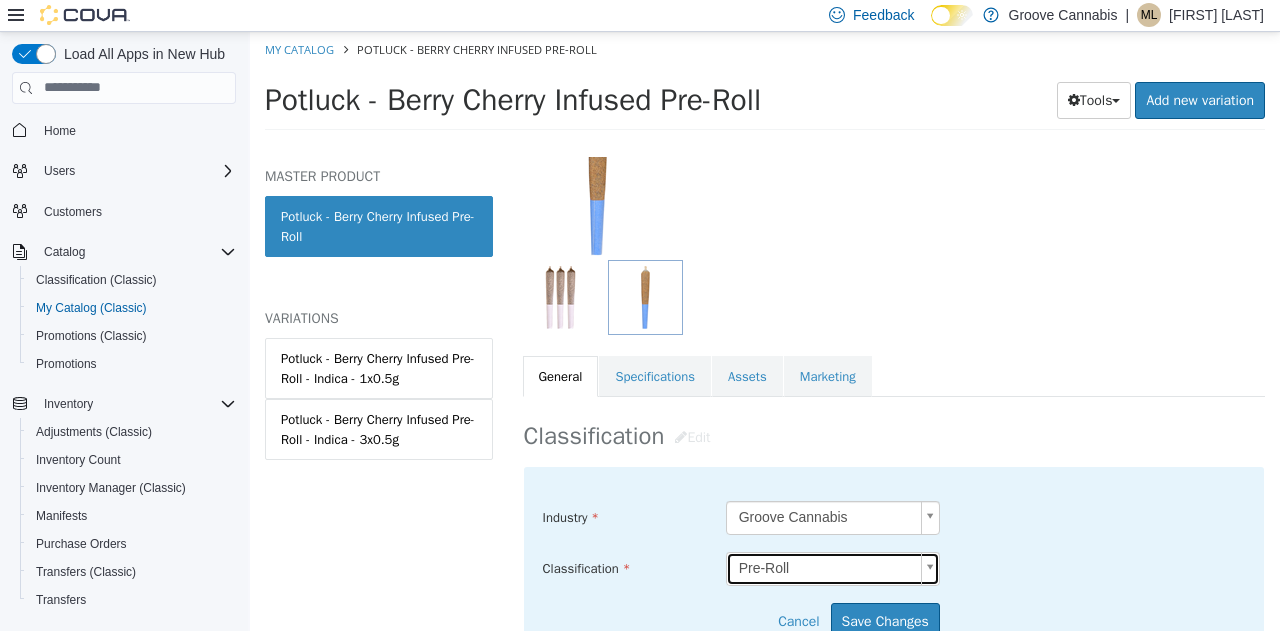 scroll, scrollTop: 288, scrollLeft: 0, axis: vertical 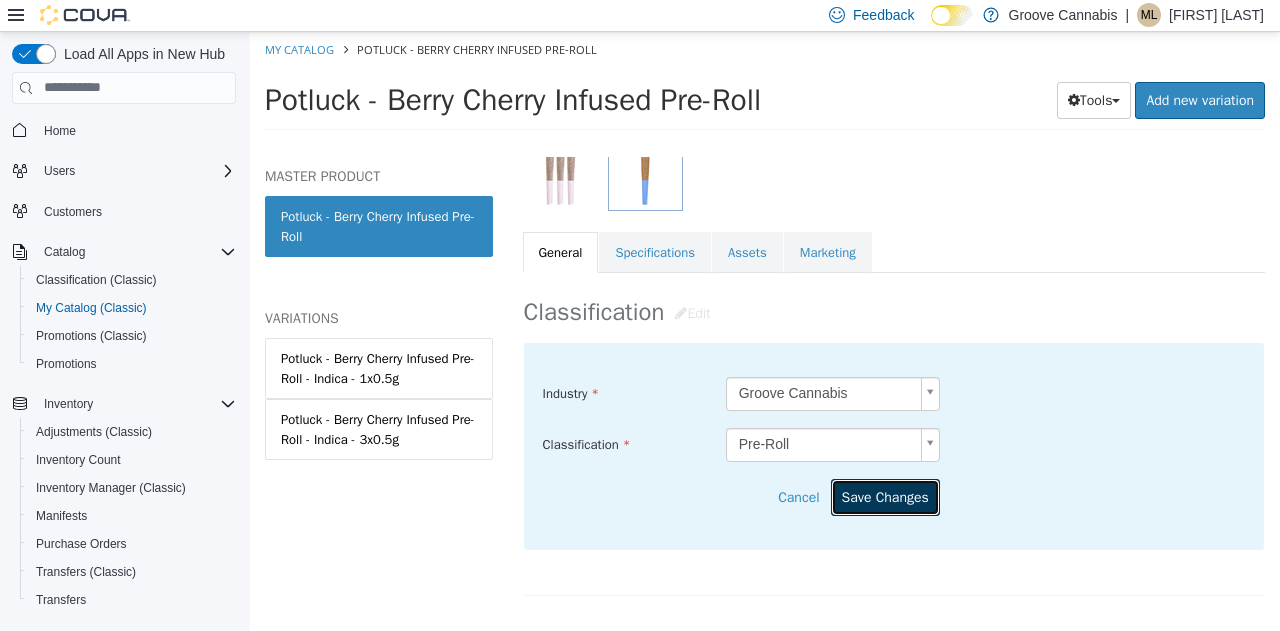click on "Save Changes" at bounding box center [885, 496] 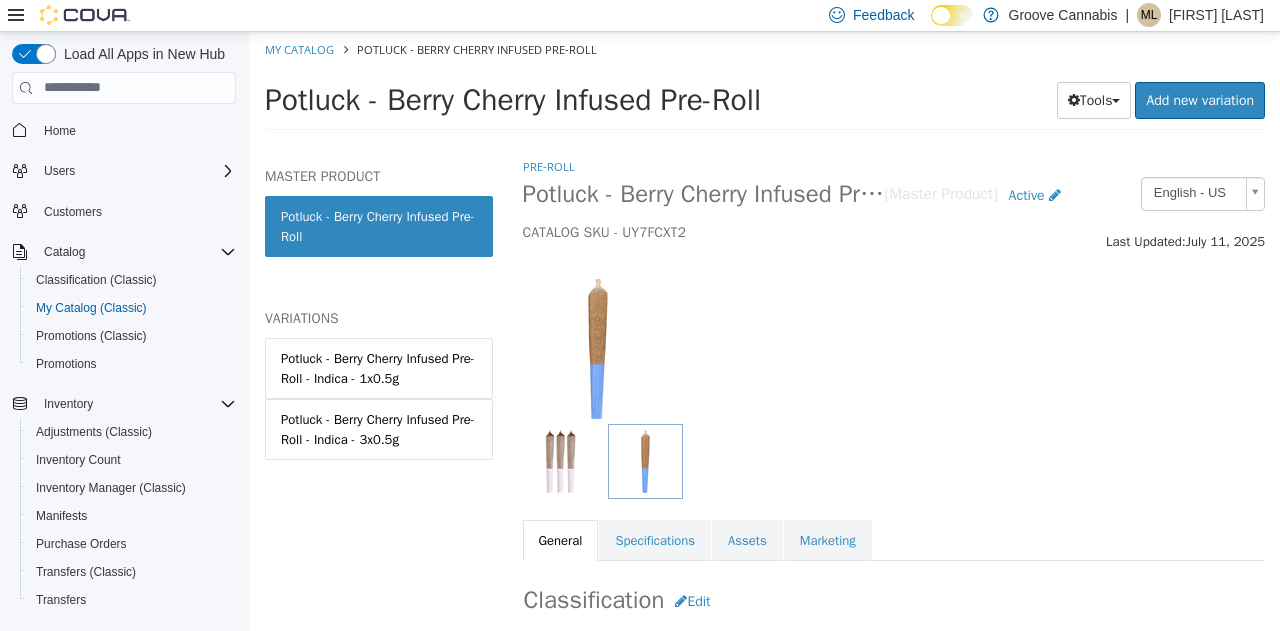 scroll, scrollTop: 158, scrollLeft: 0, axis: vertical 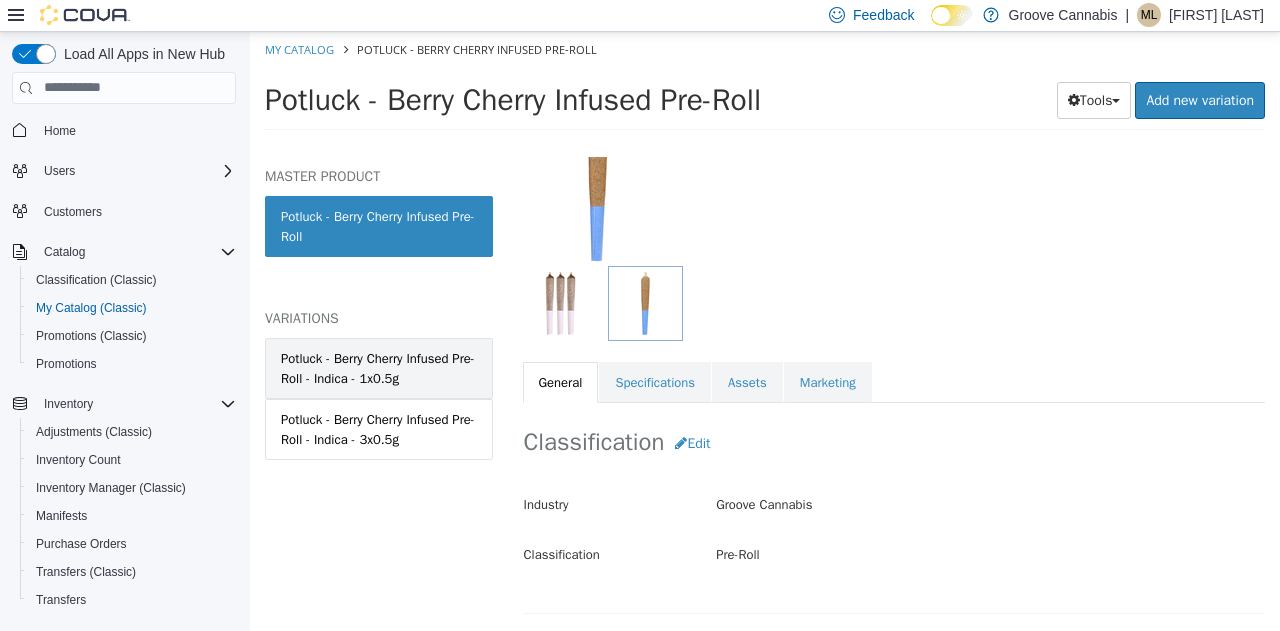 click on "Potluck - Berry Cherry Infused Pre-Roll - Indica - 1x0.5g" at bounding box center [379, 367] 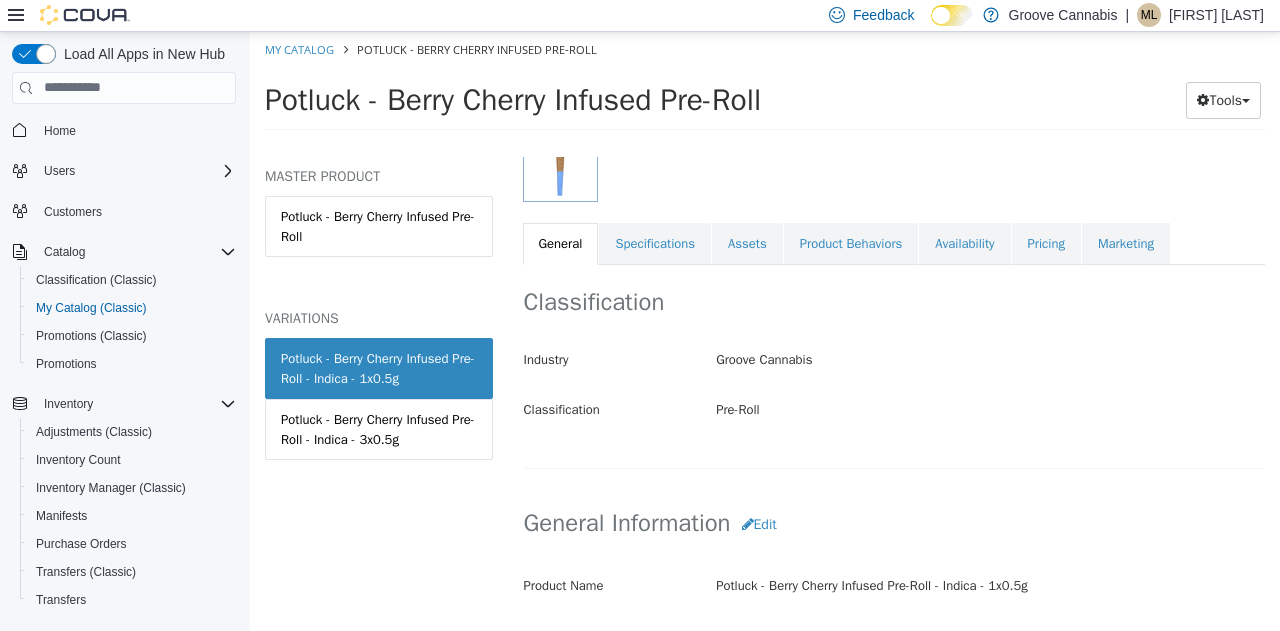 scroll, scrollTop: 291, scrollLeft: 0, axis: vertical 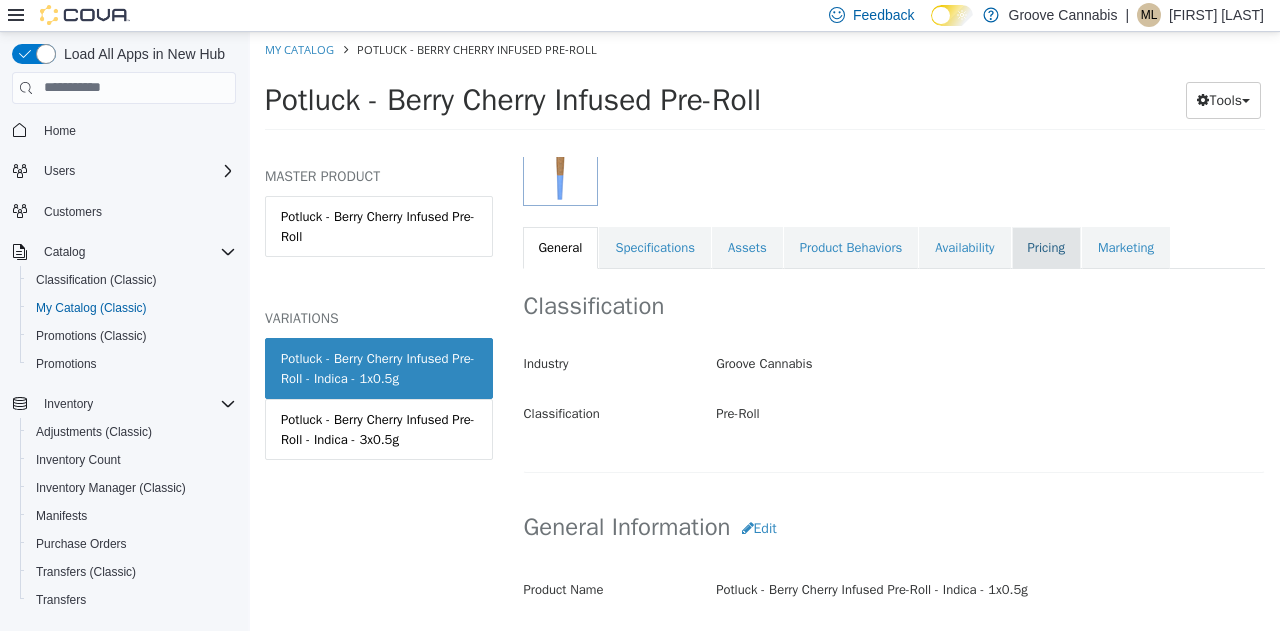 click on "Pricing" at bounding box center [1046, 247] 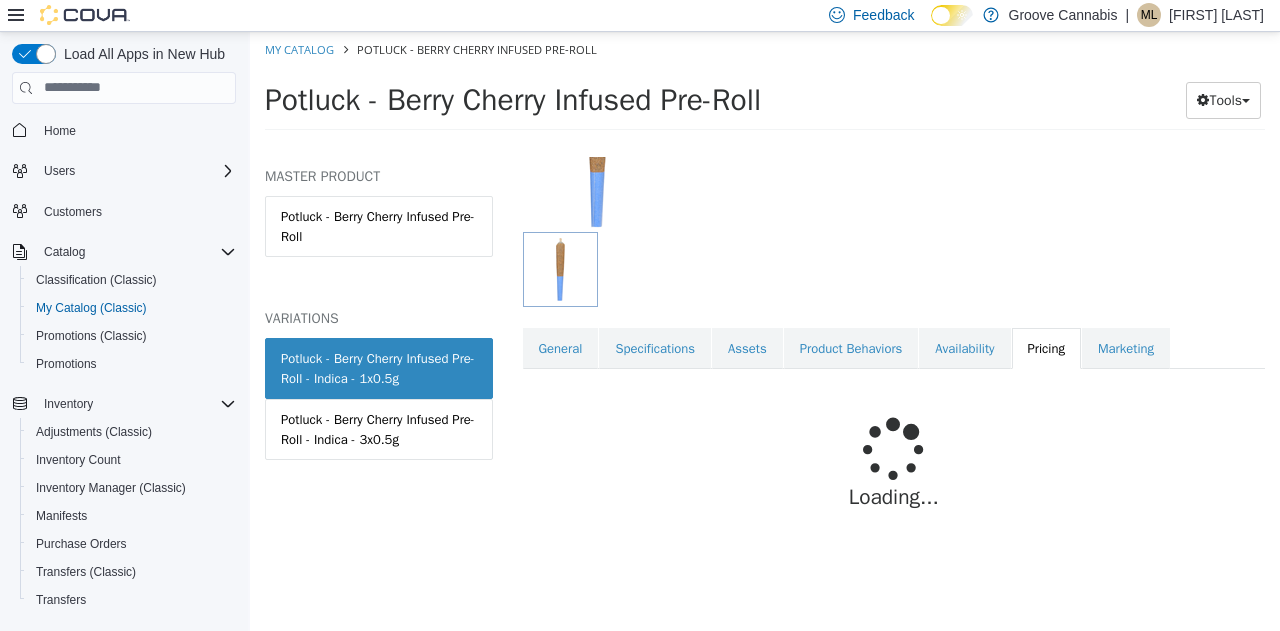 scroll, scrollTop: 240, scrollLeft: 0, axis: vertical 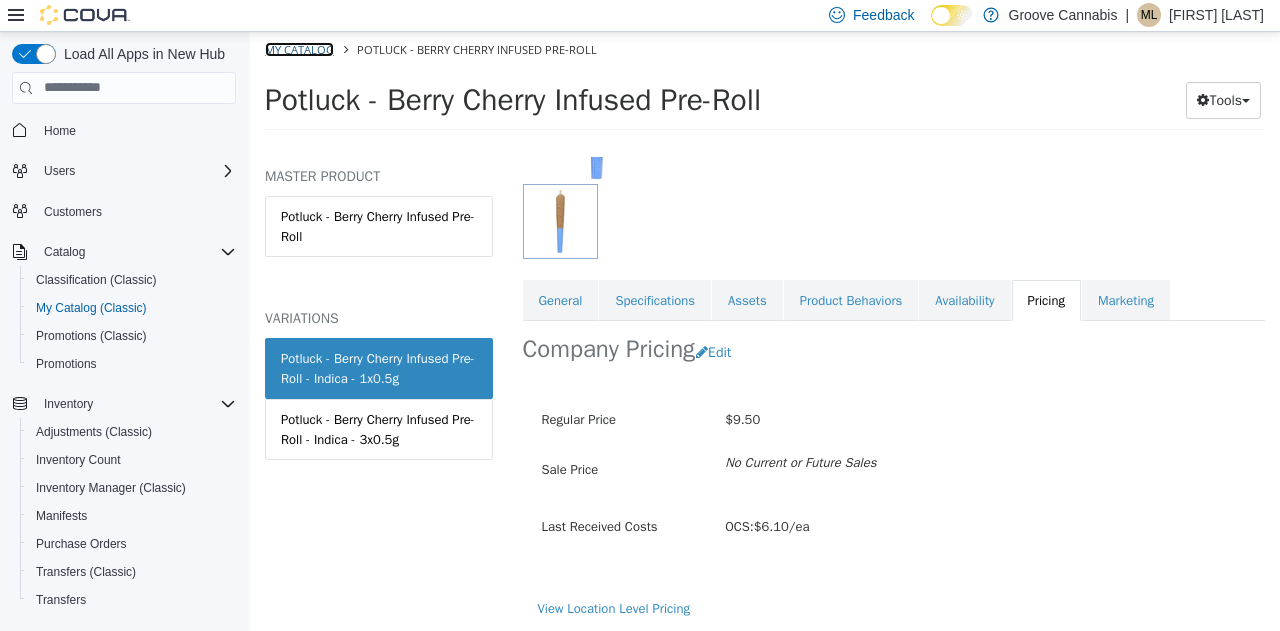 click on "My Catalog" at bounding box center [299, 48] 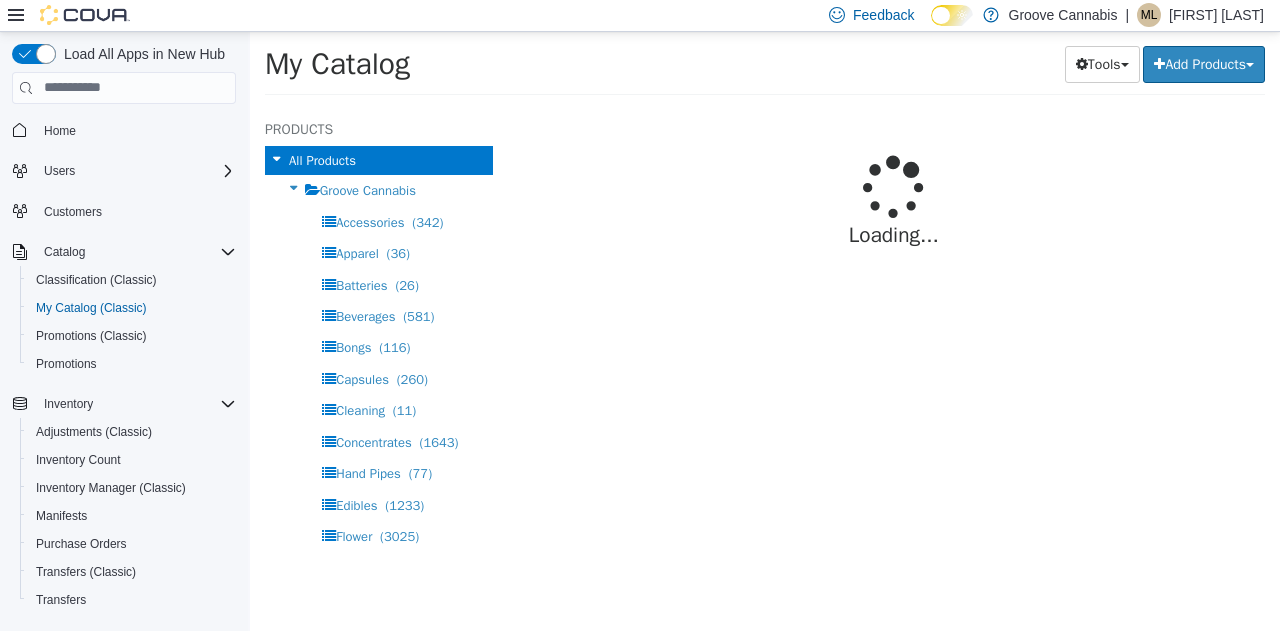 select on "**********" 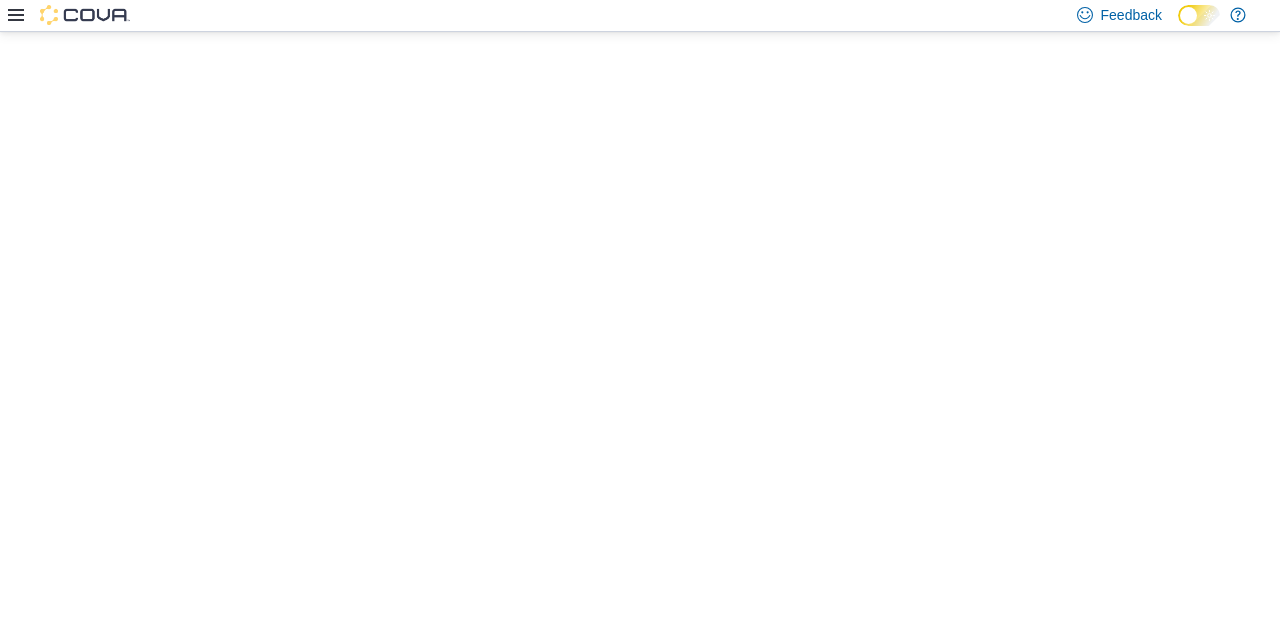 scroll, scrollTop: 0, scrollLeft: 0, axis: both 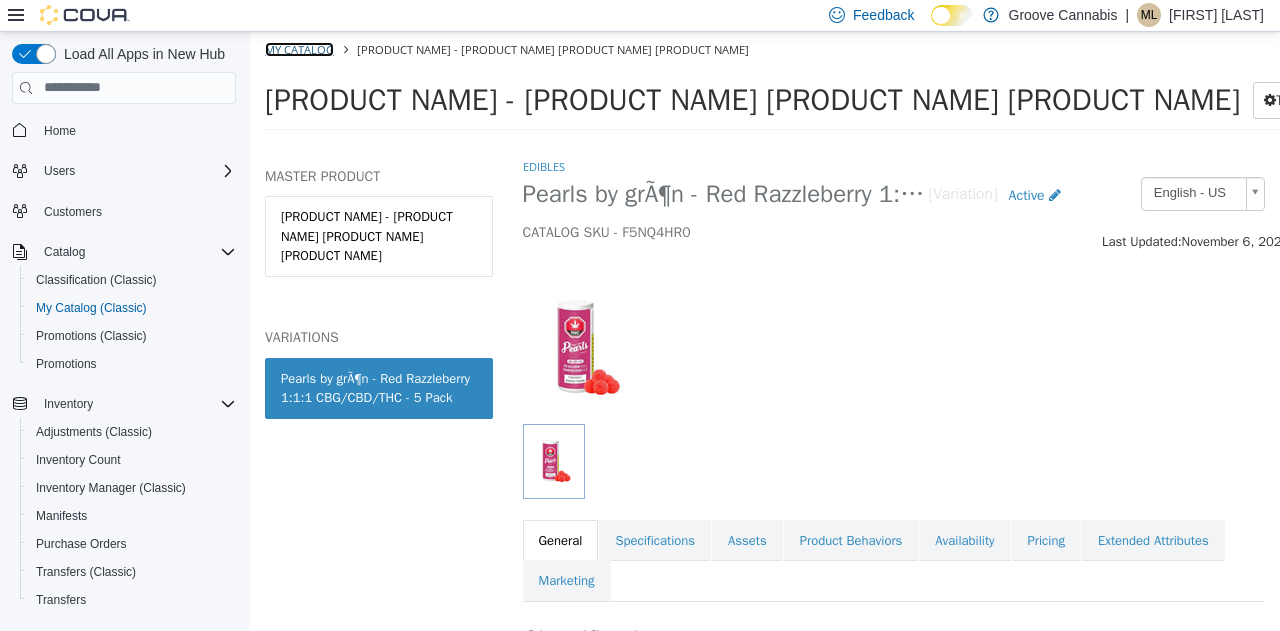 click on "My Catalog" at bounding box center [299, 48] 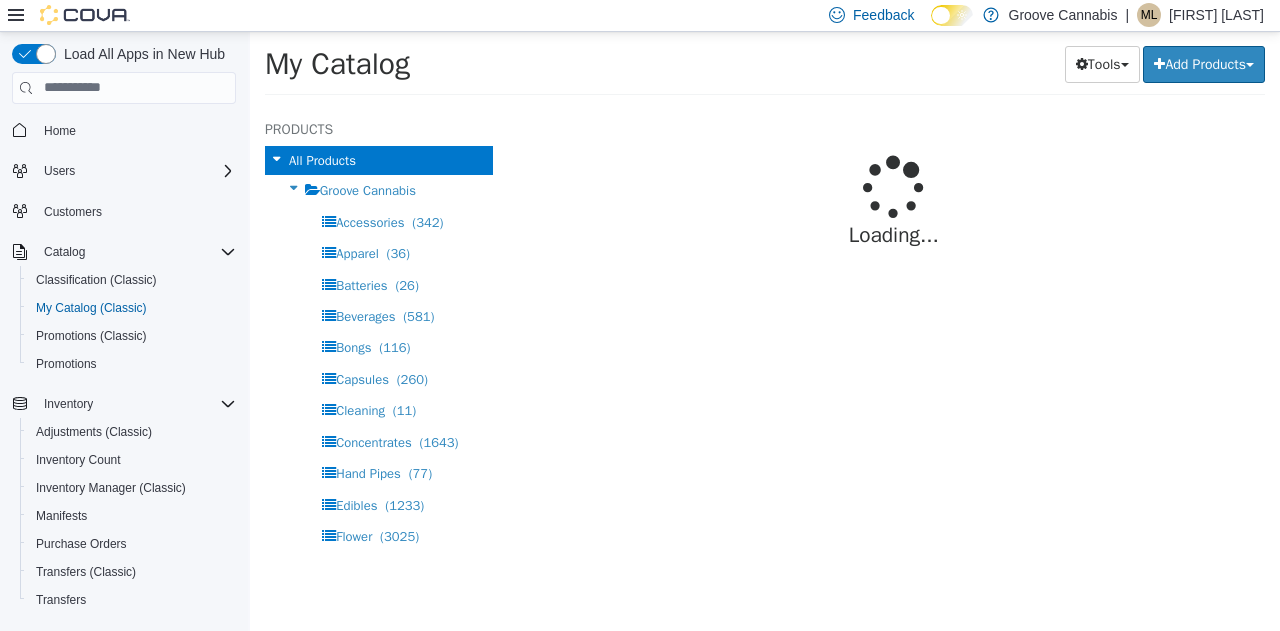select on "**********" 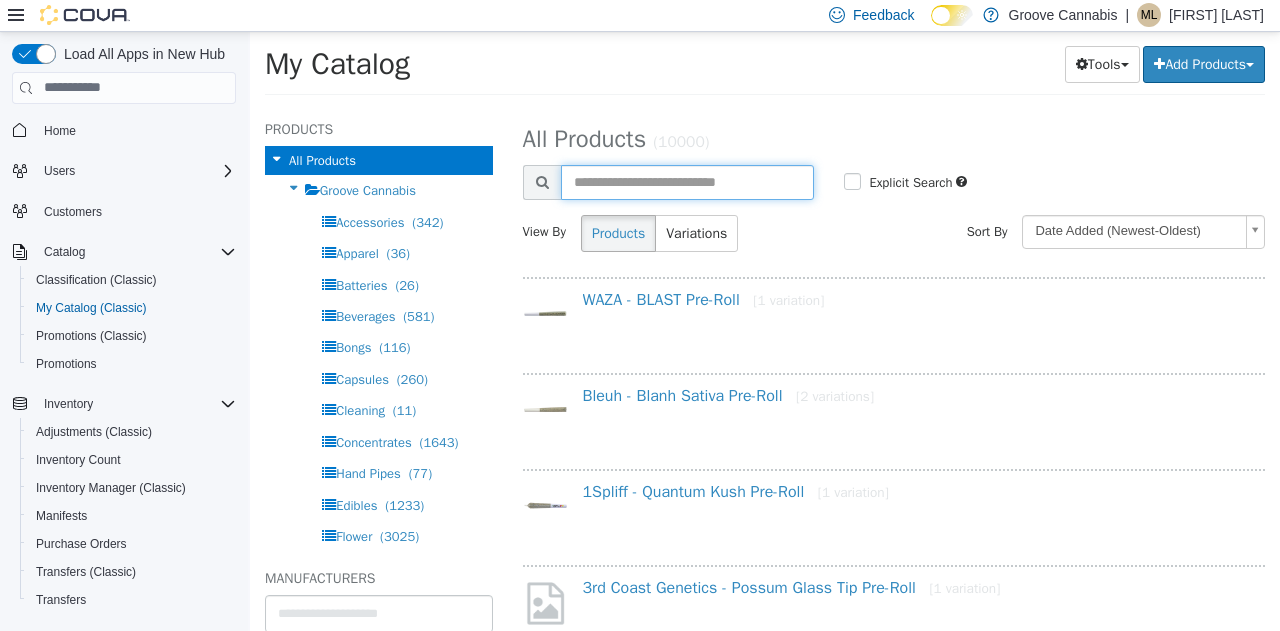 click at bounding box center [688, 181] 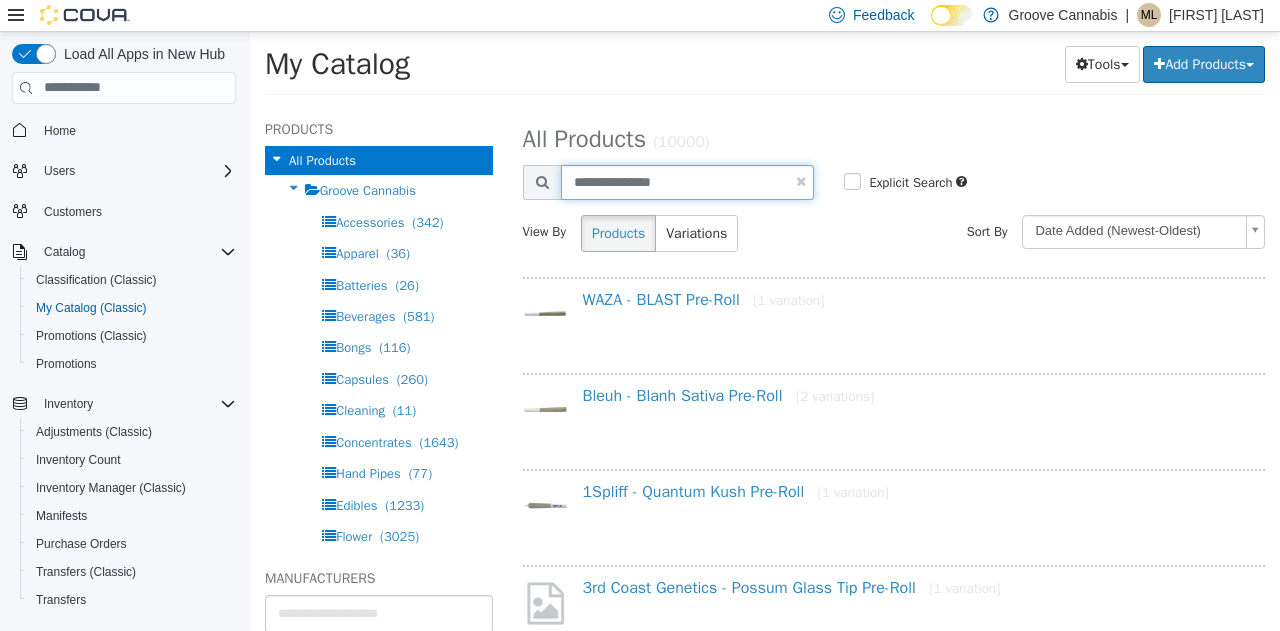 type on "**********" 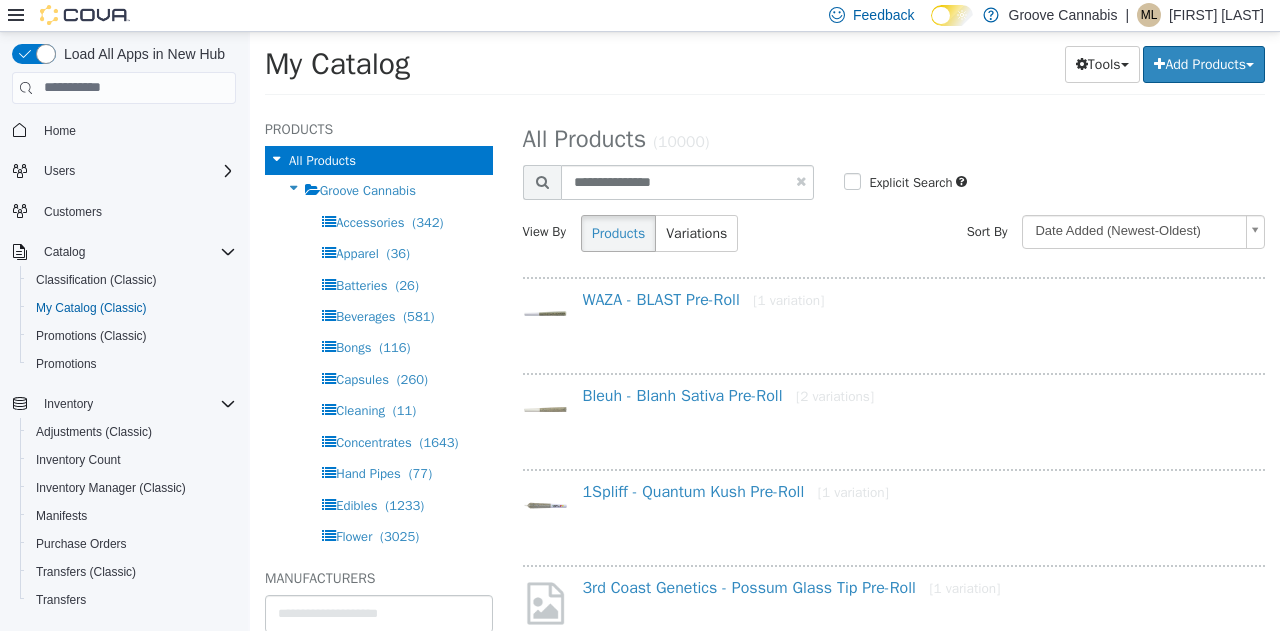 select on "**********" 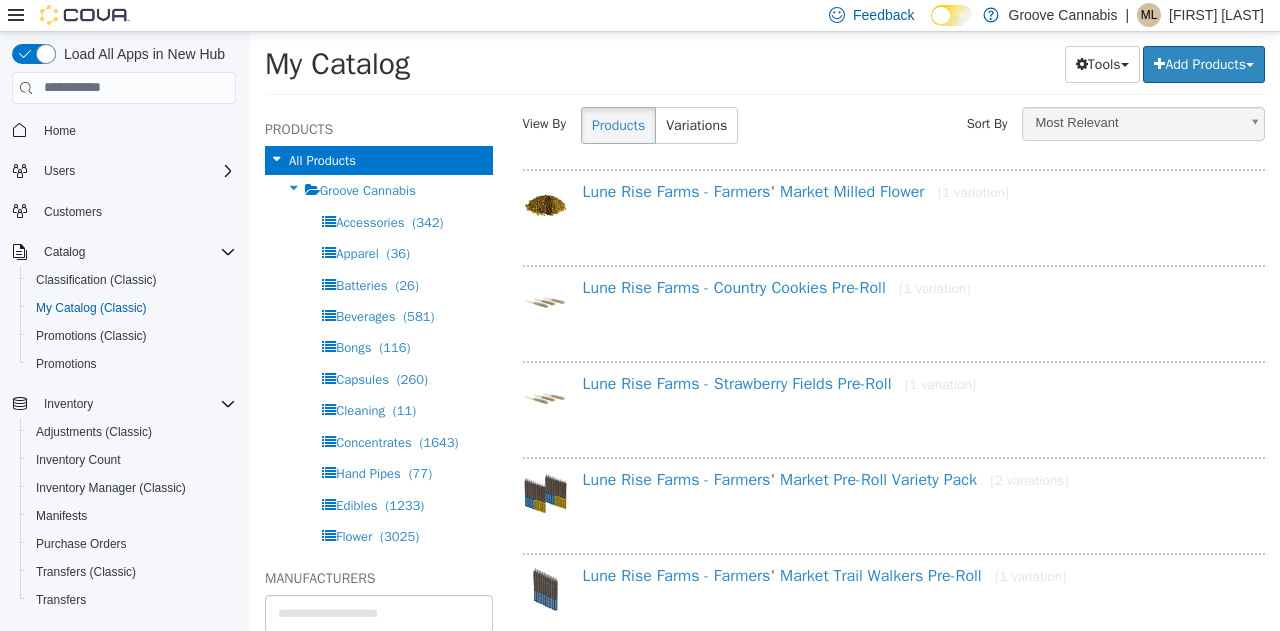 scroll, scrollTop: 109, scrollLeft: 0, axis: vertical 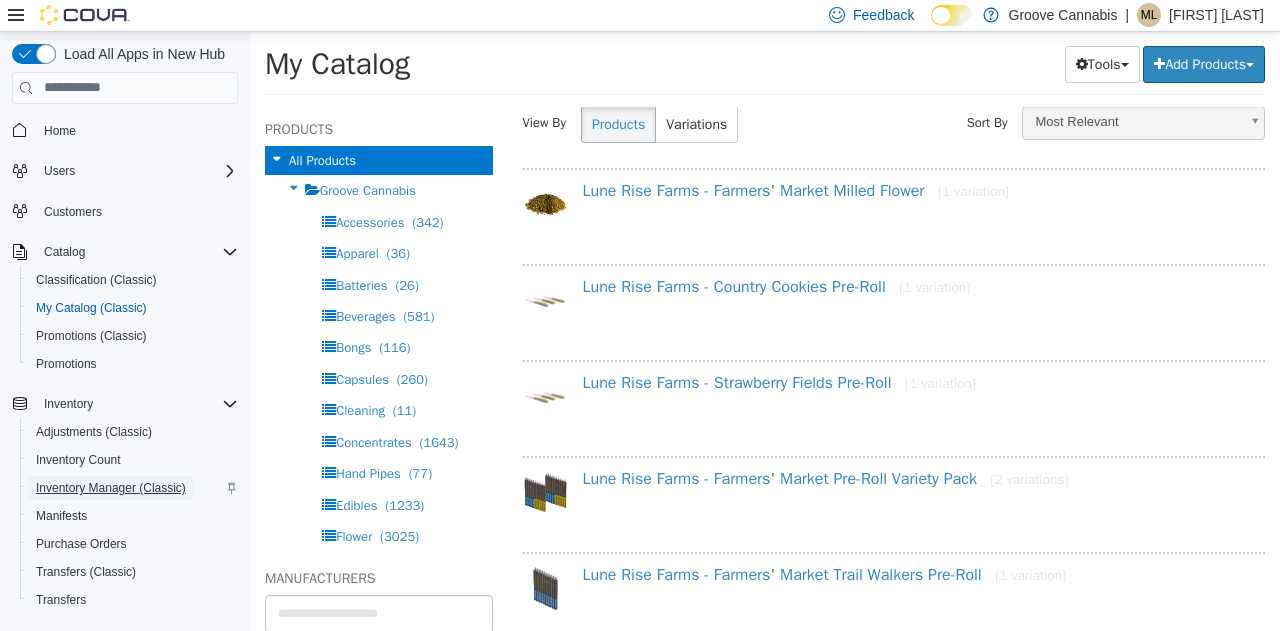 click on "Inventory Manager (Classic)" at bounding box center (111, 488) 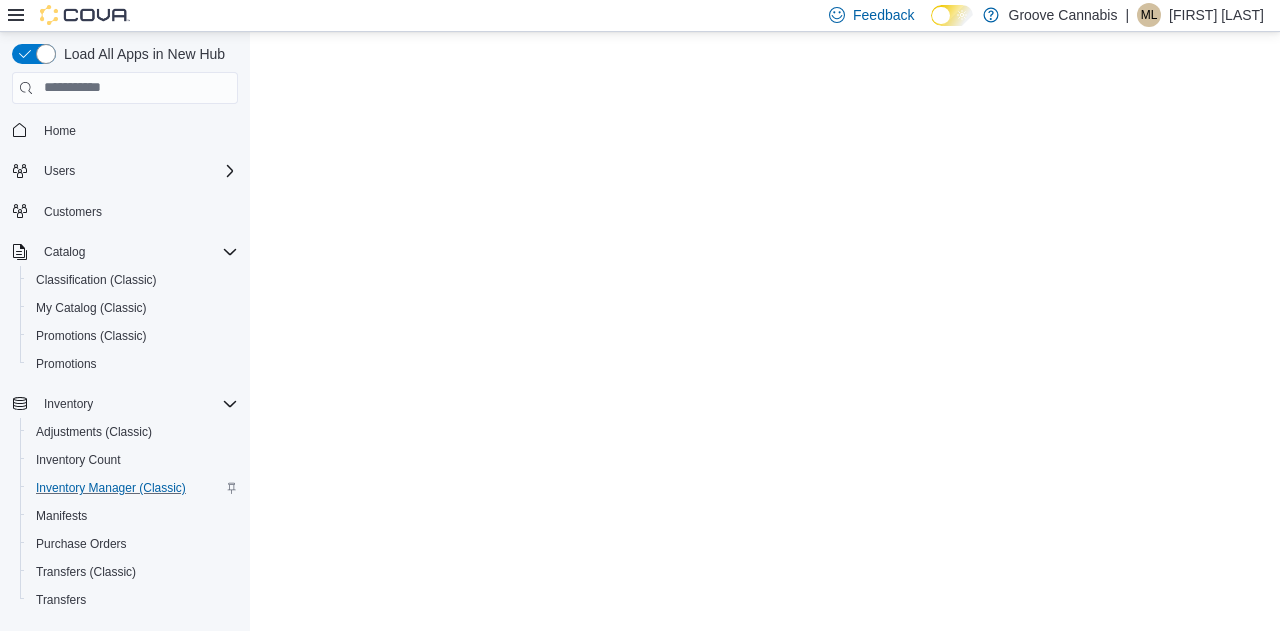 scroll, scrollTop: 0, scrollLeft: 0, axis: both 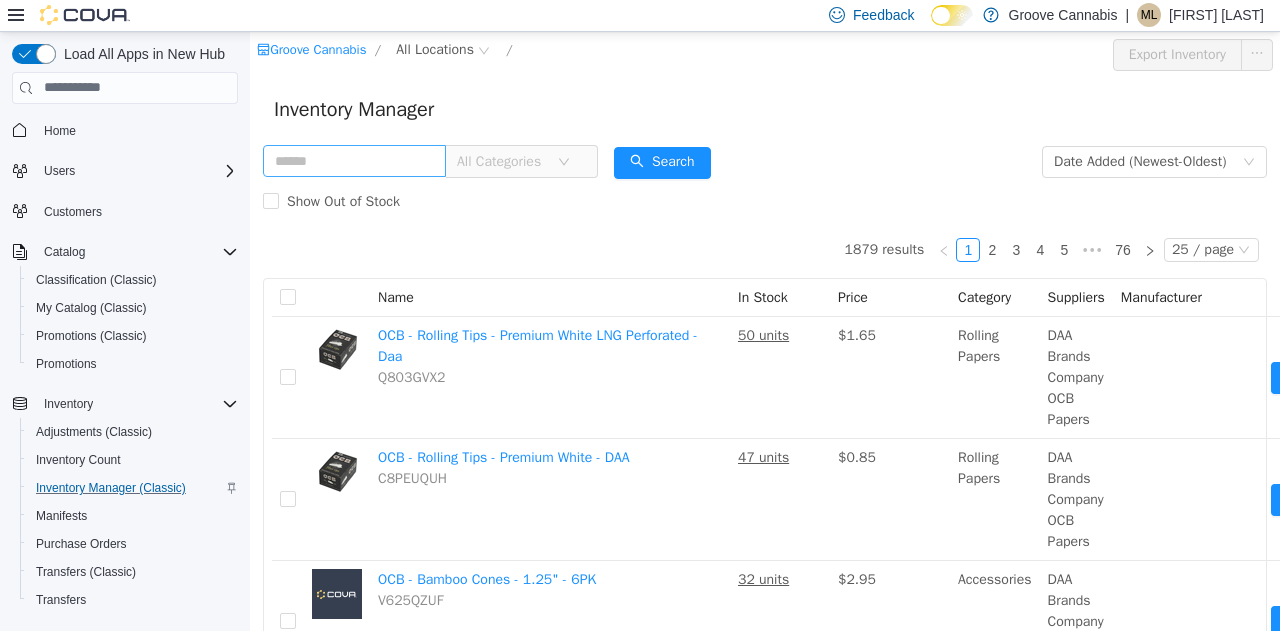 click at bounding box center [354, 160] 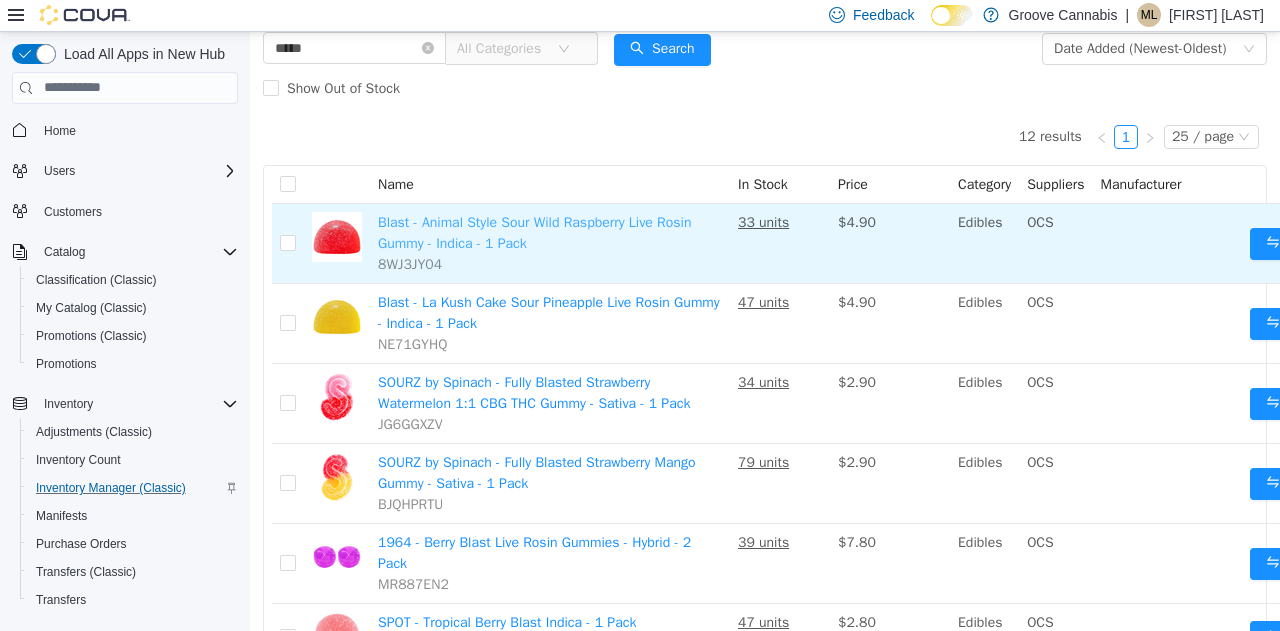 scroll, scrollTop: 116, scrollLeft: 0, axis: vertical 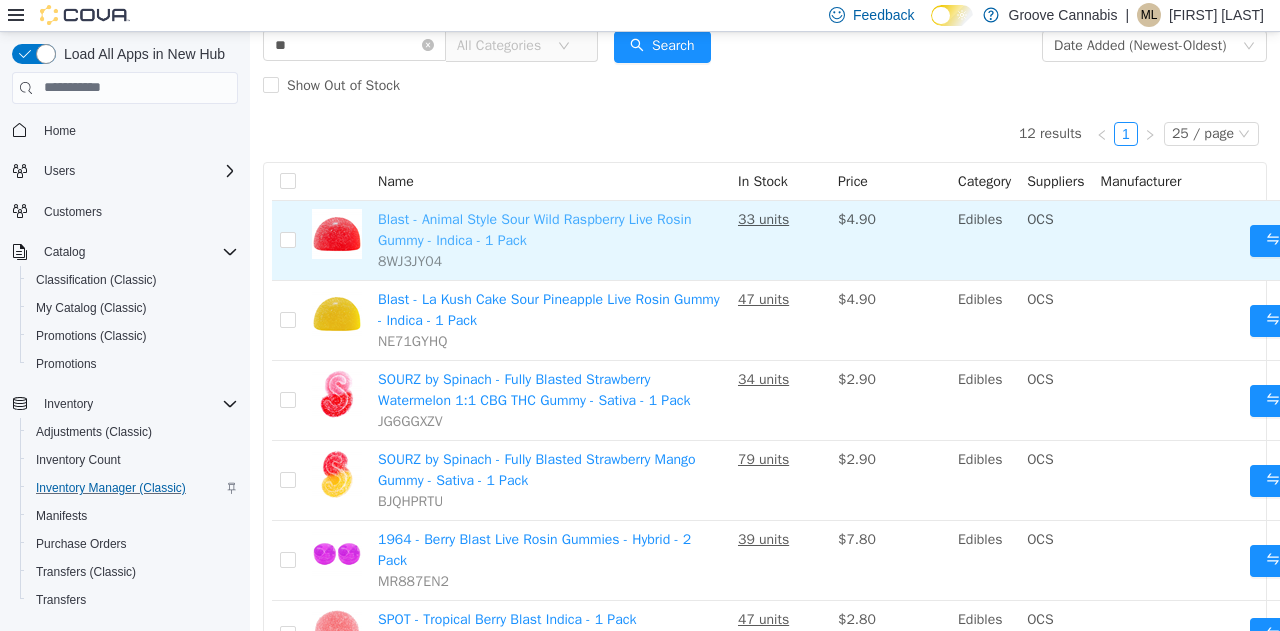 type on "*" 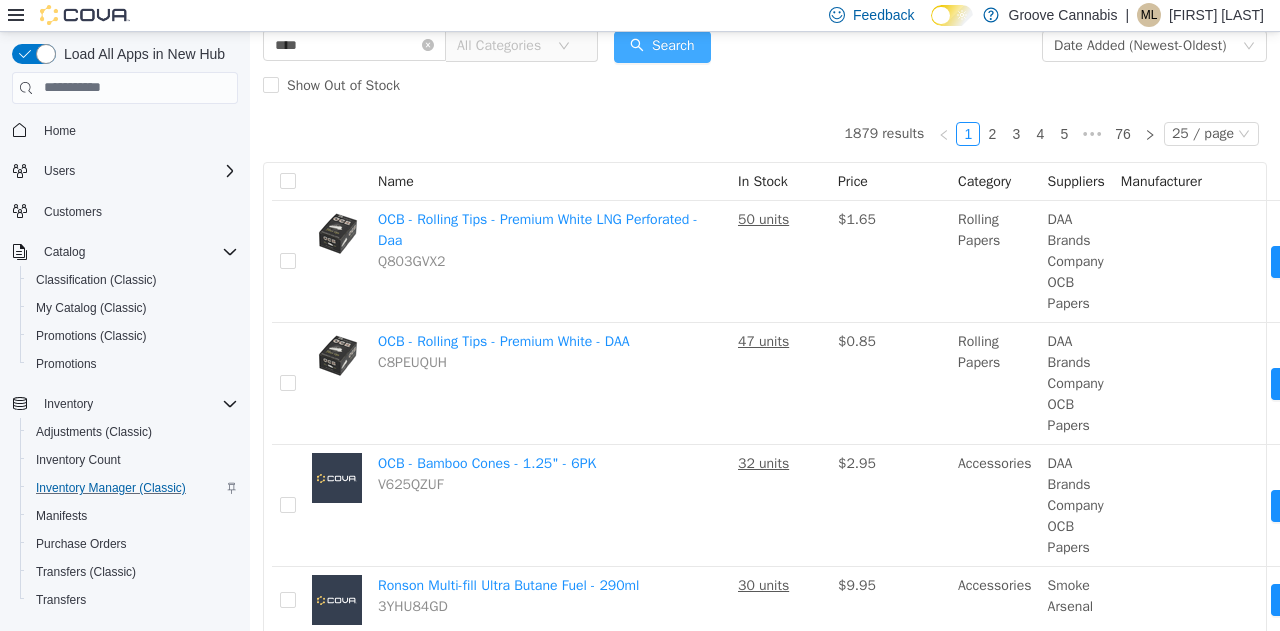 type on "****" 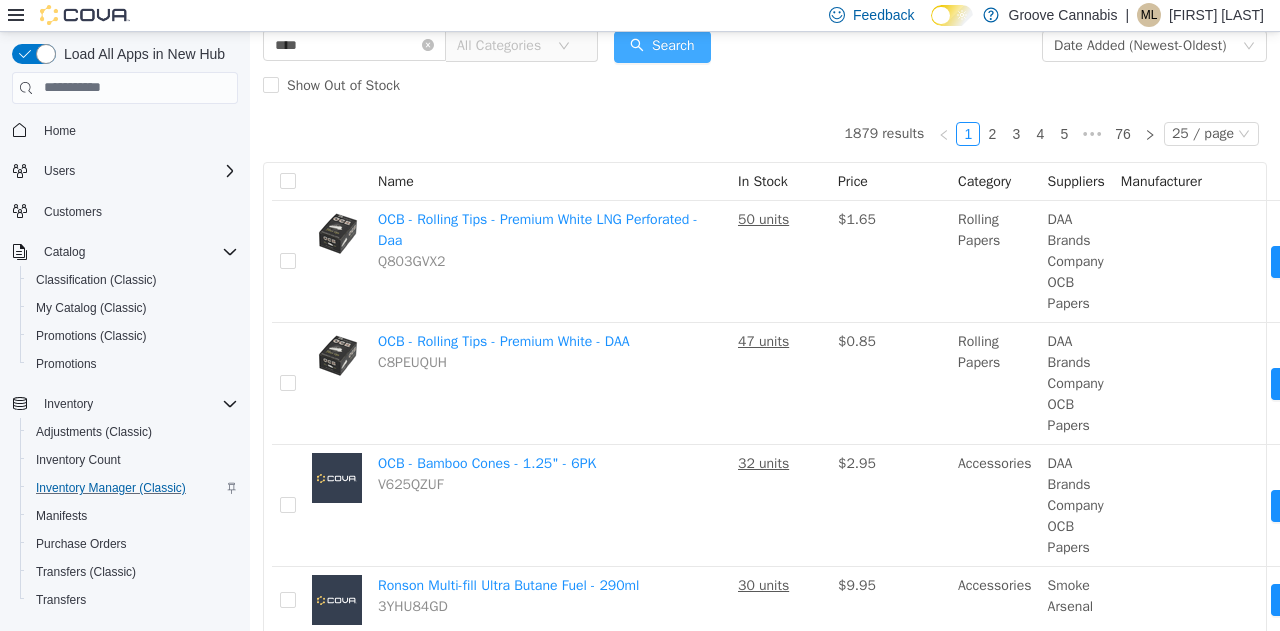 click on "Search" at bounding box center (662, 46) 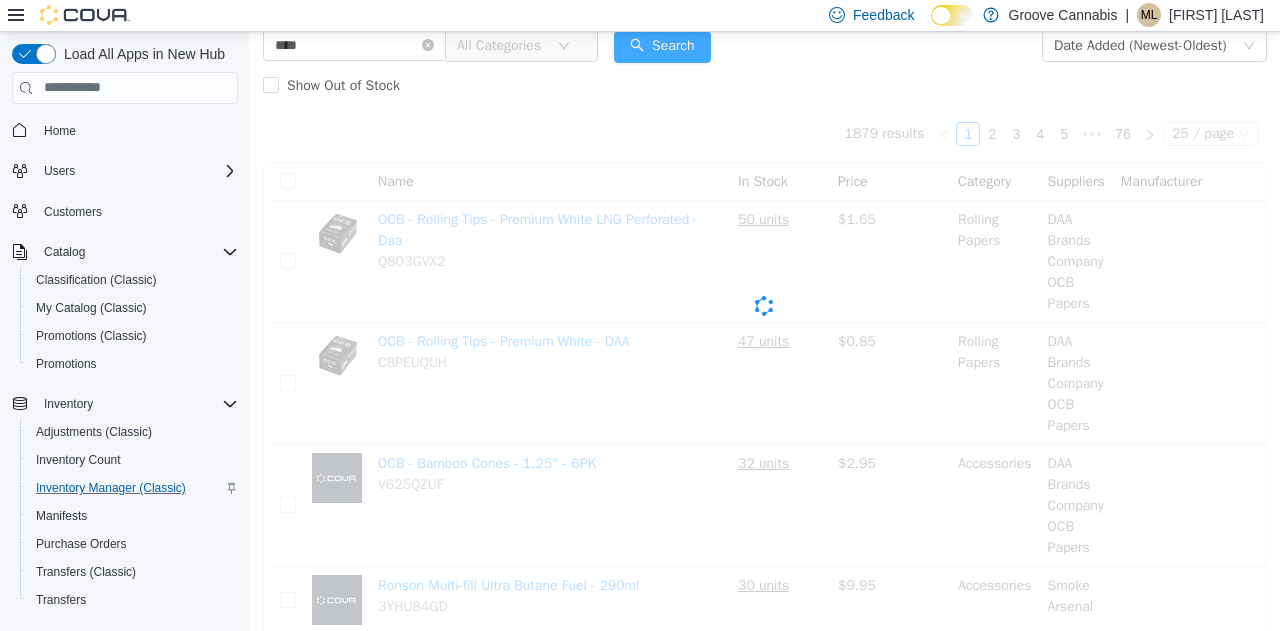 scroll, scrollTop: 15, scrollLeft: 0, axis: vertical 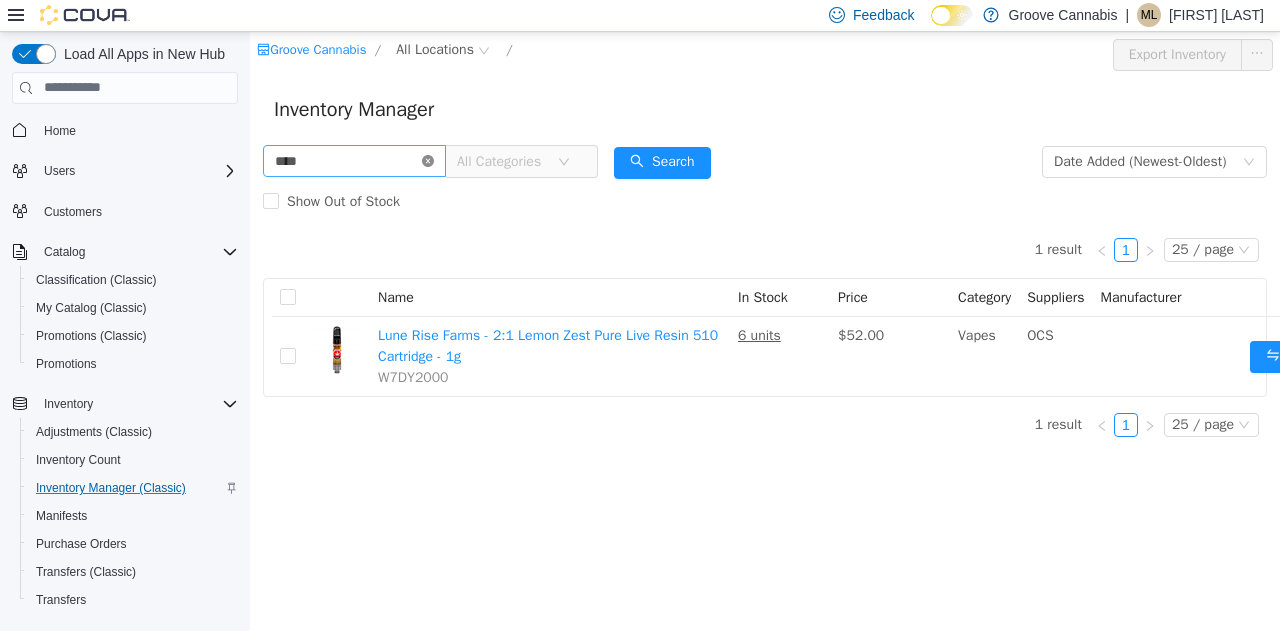 click 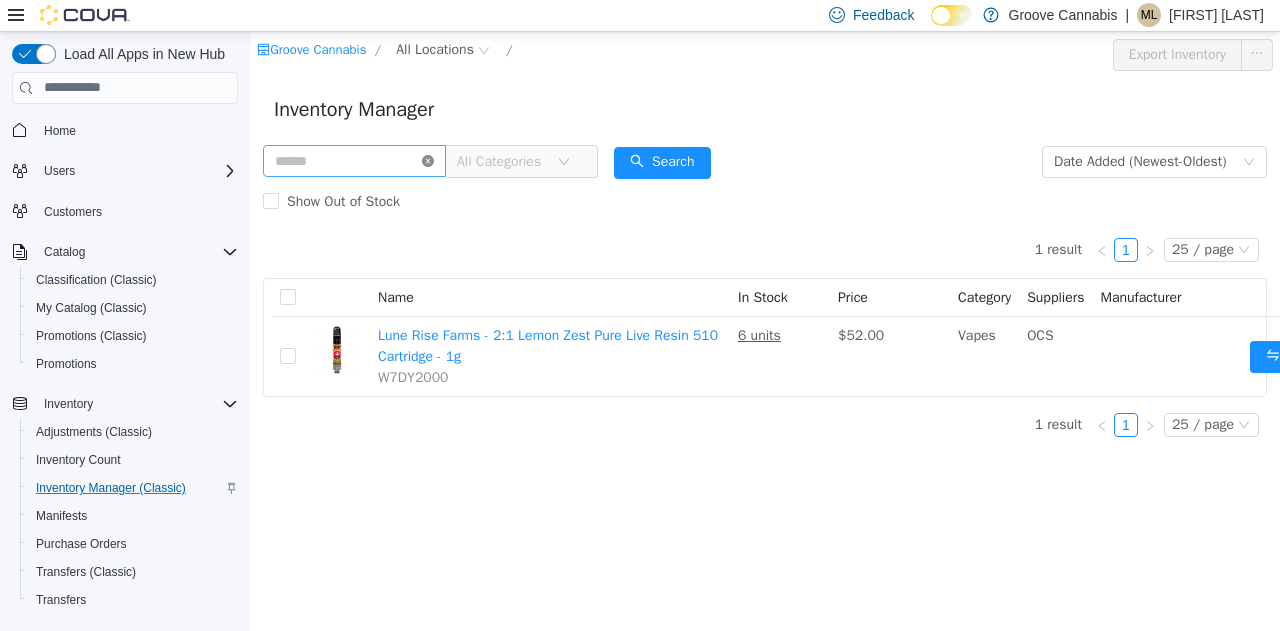 scroll, scrollTop: 0, scrollLeft: 0, axis: both 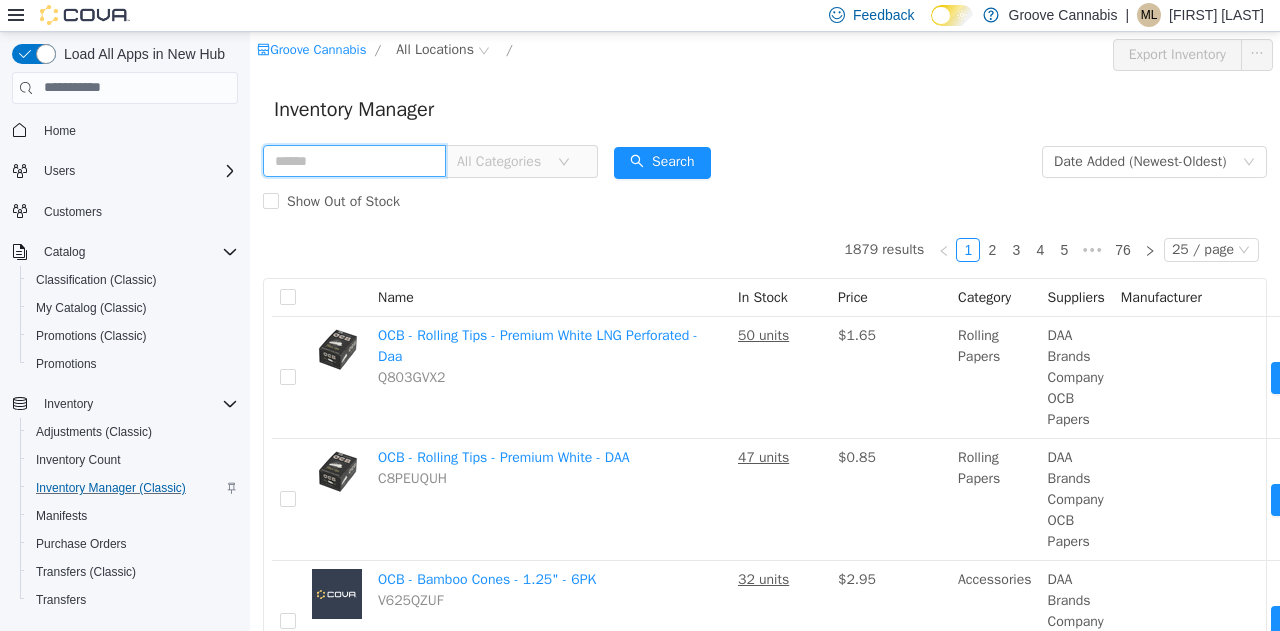 click at bounding box center [354, 160] 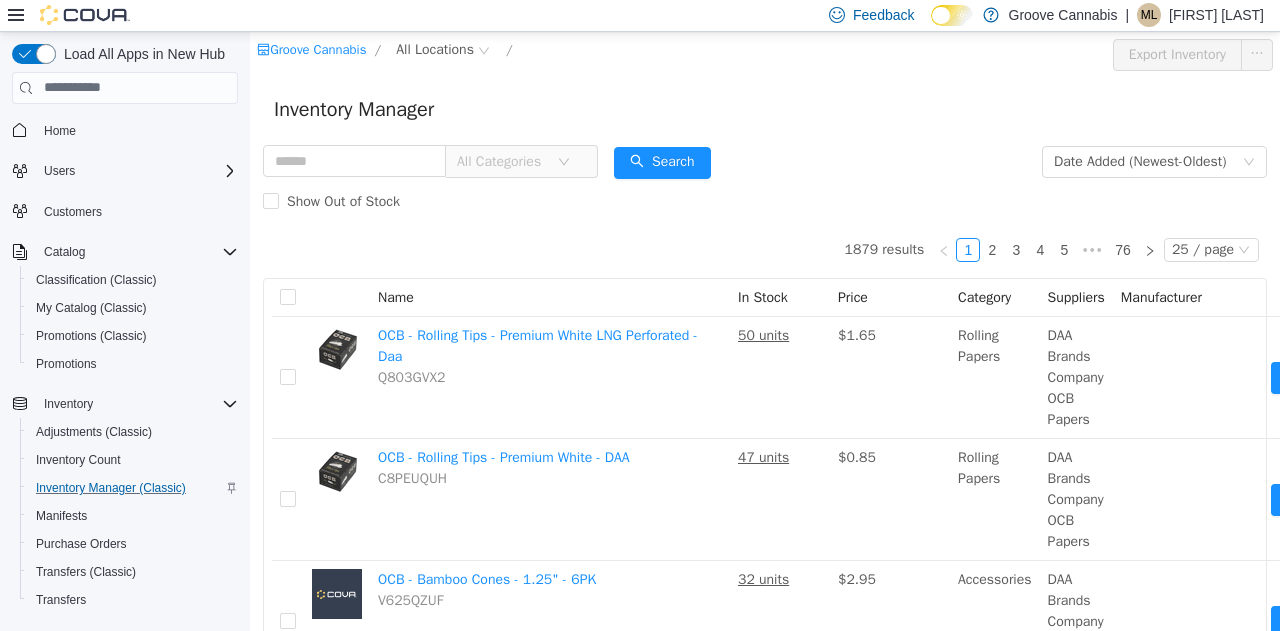 click on "All Categories" at bounding box center [502, 161] 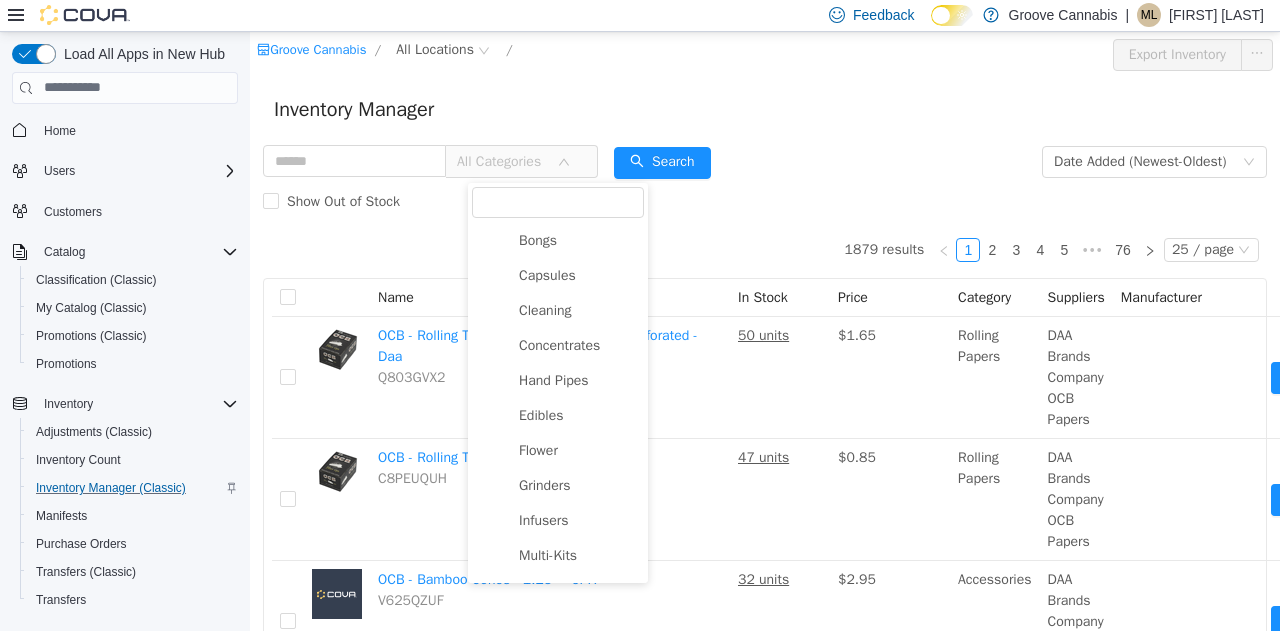 scroll, scrollTop: 176, scrollLeft: 0, axis: vertical 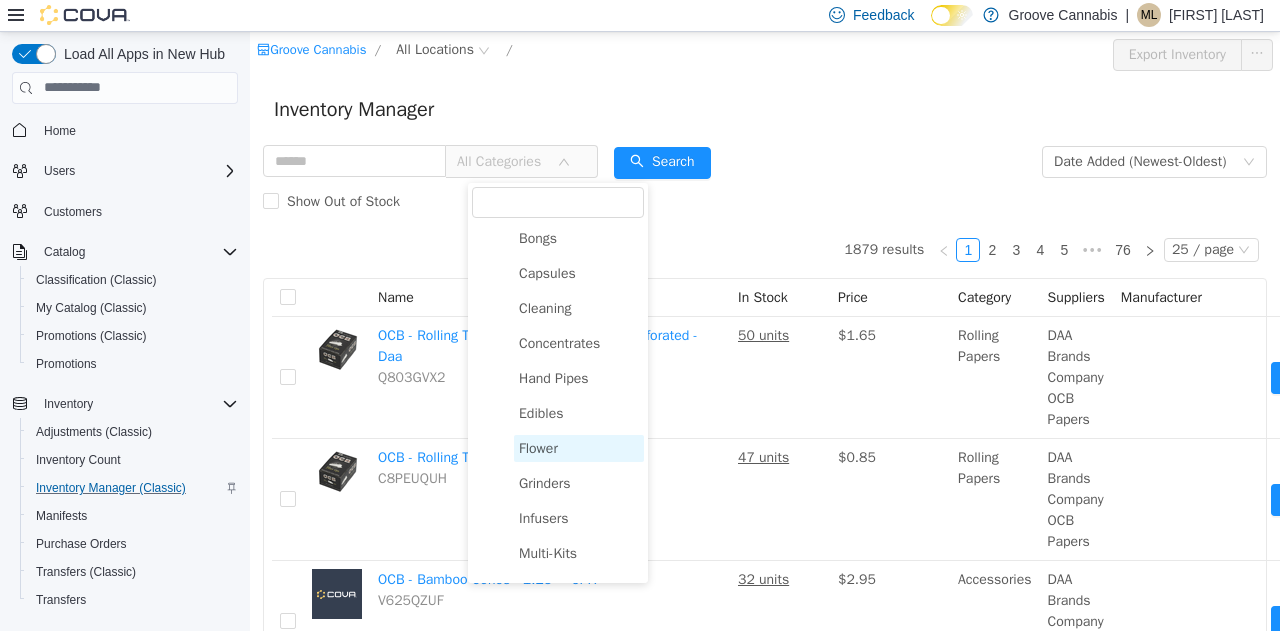 drag, startPoint x: 564, startPoint y: 395, endPoint x: 540, endPoint y: 458, distance: 67.41662 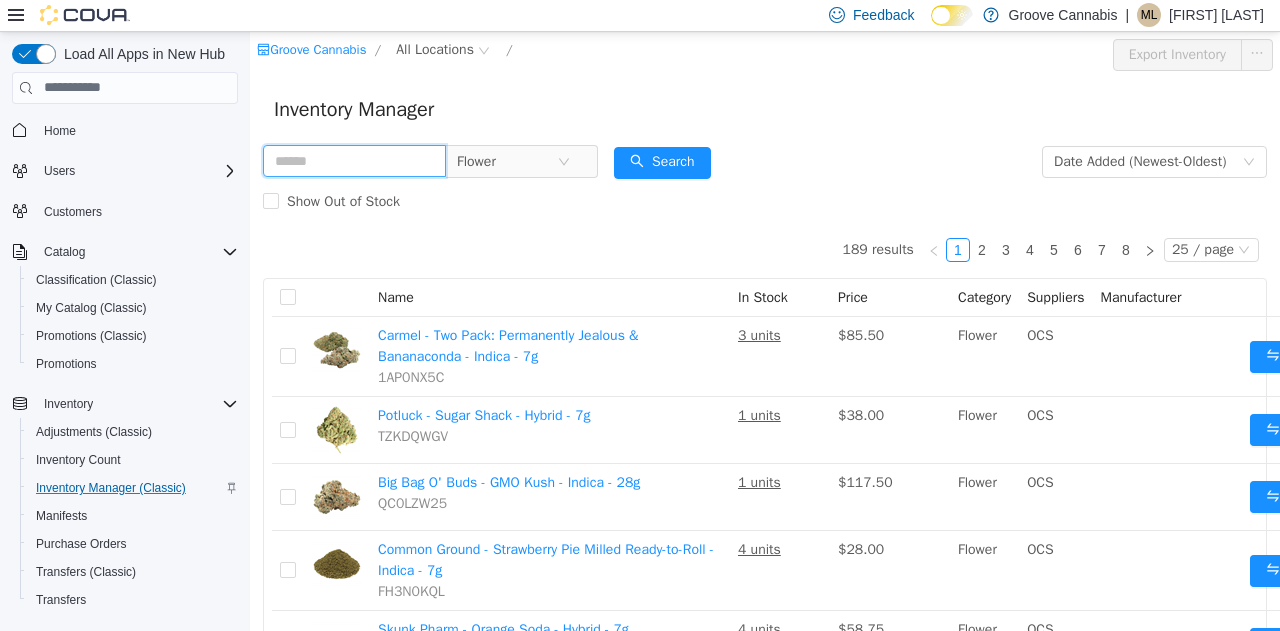 click at bounding box center [354, 160] 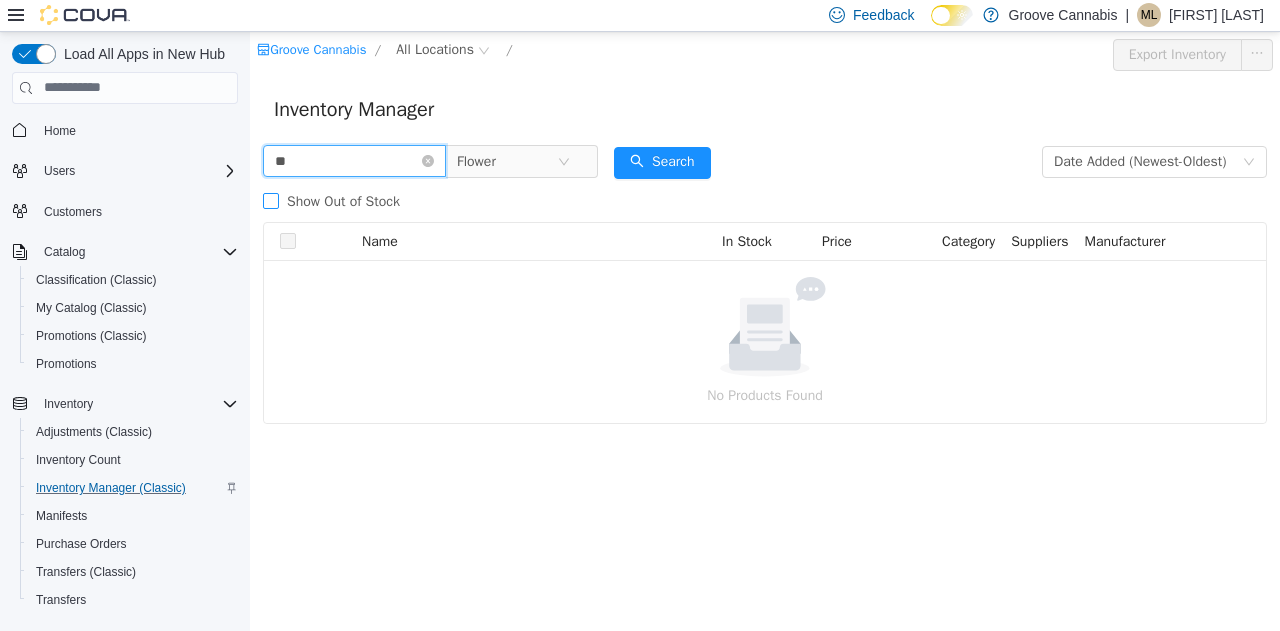 type on "*" 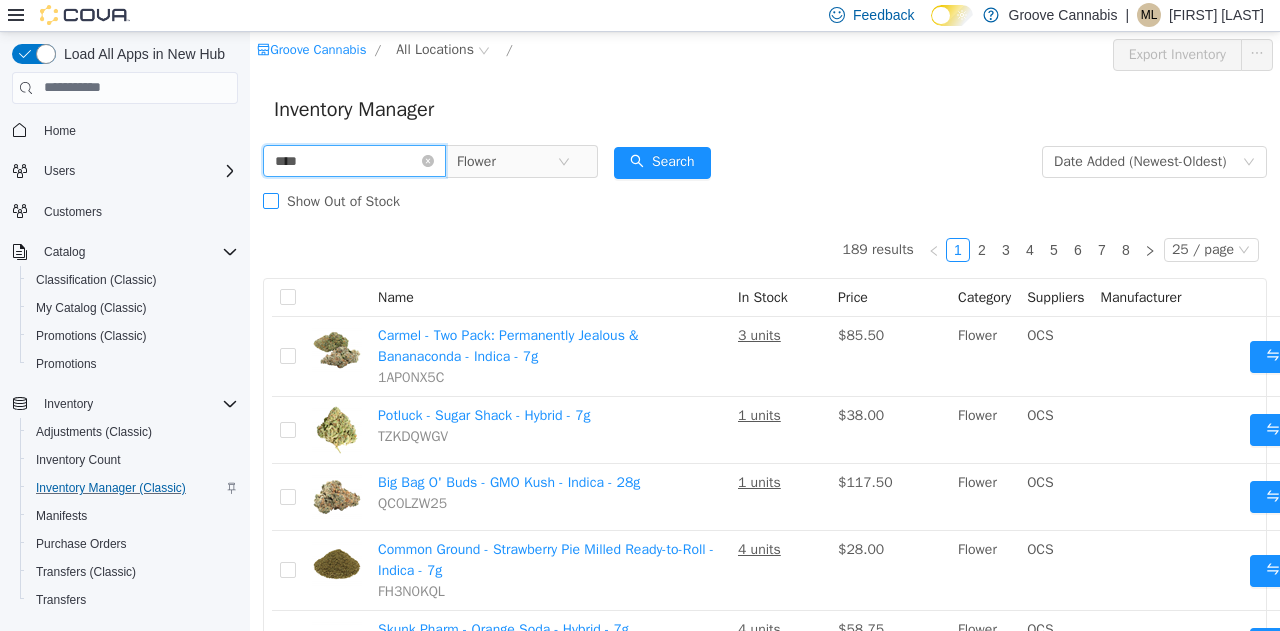 type on "****" 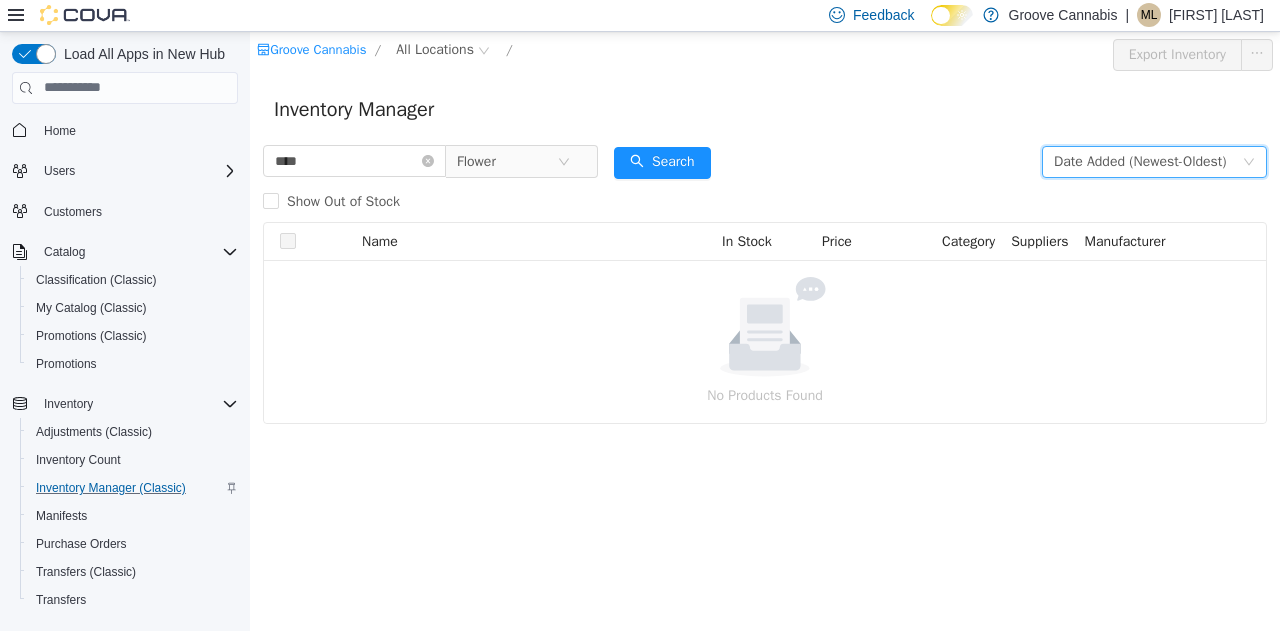 click on "Date Added (Newest-Oldest)" at bounding box center [1140, 161] 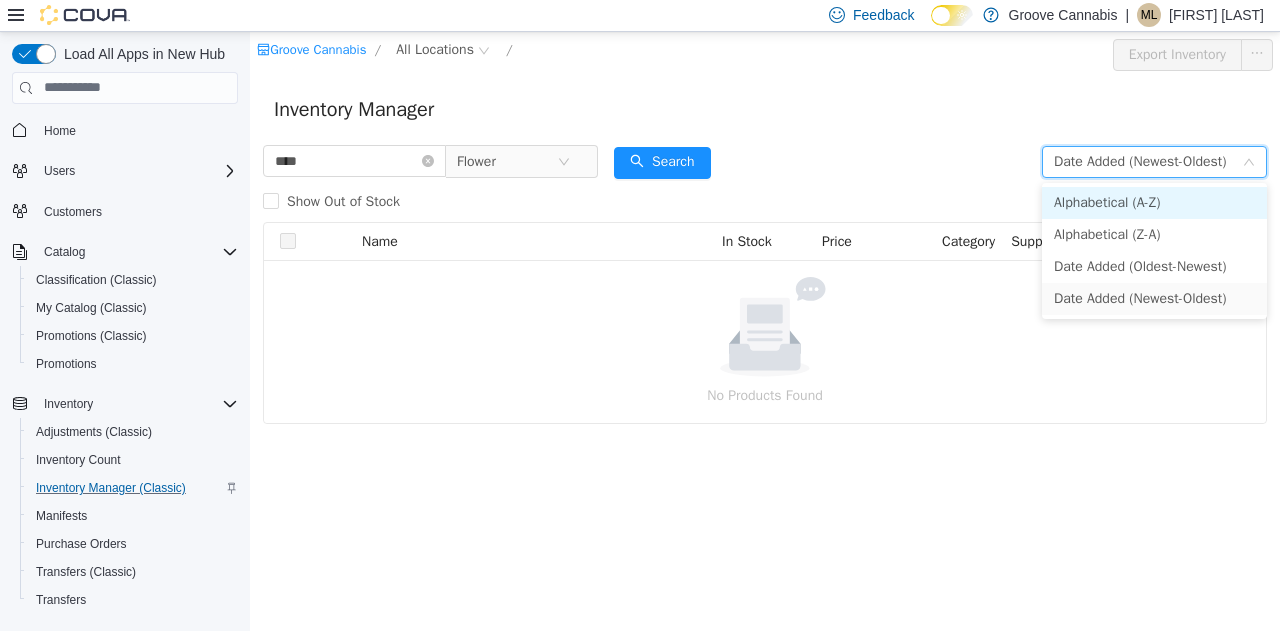click on "Alphabetical (A-Z)" at bounding box center (1154, 202) 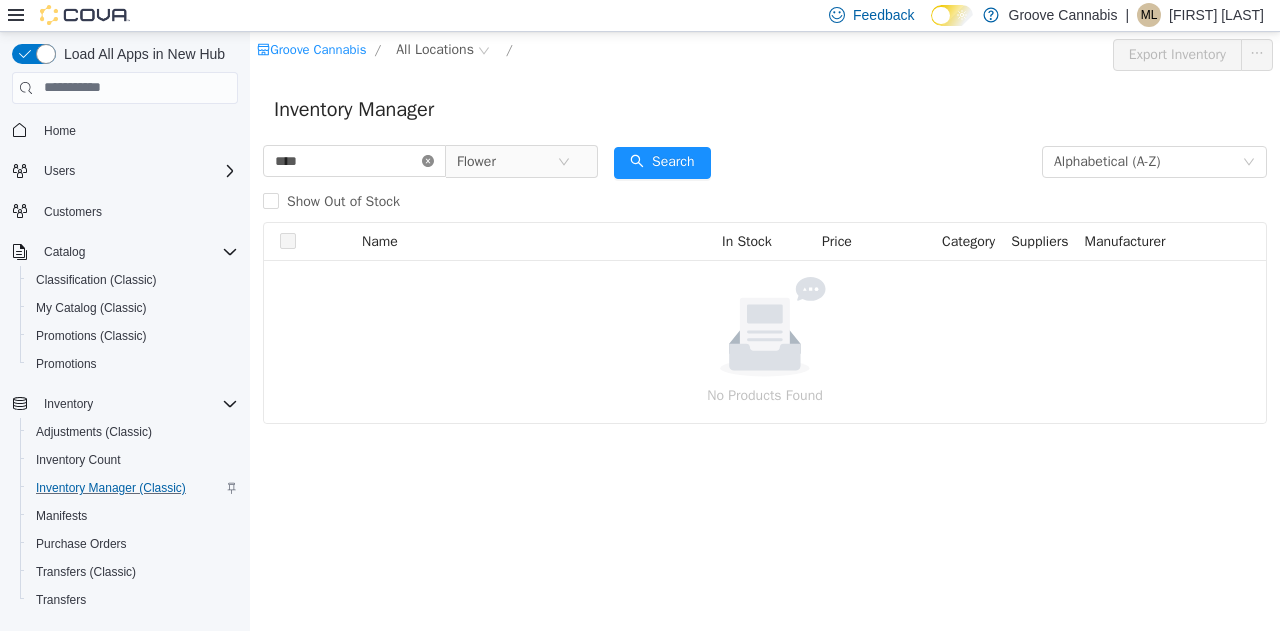 click 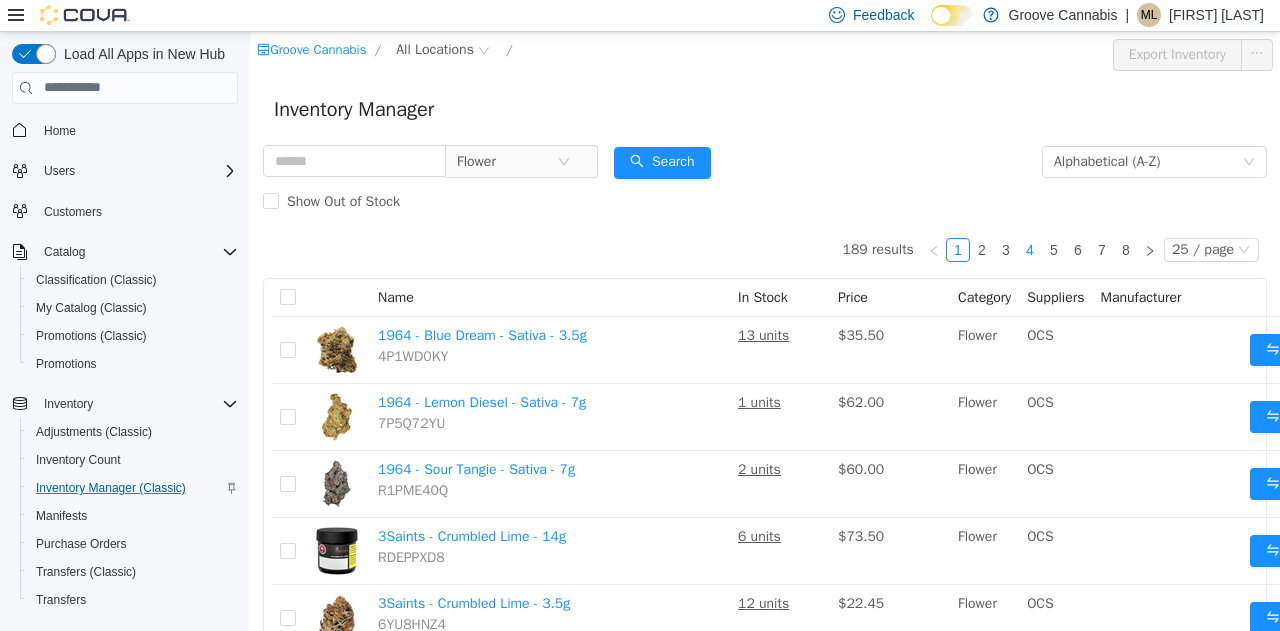 click on "4" at bounding box center (1030, 249) 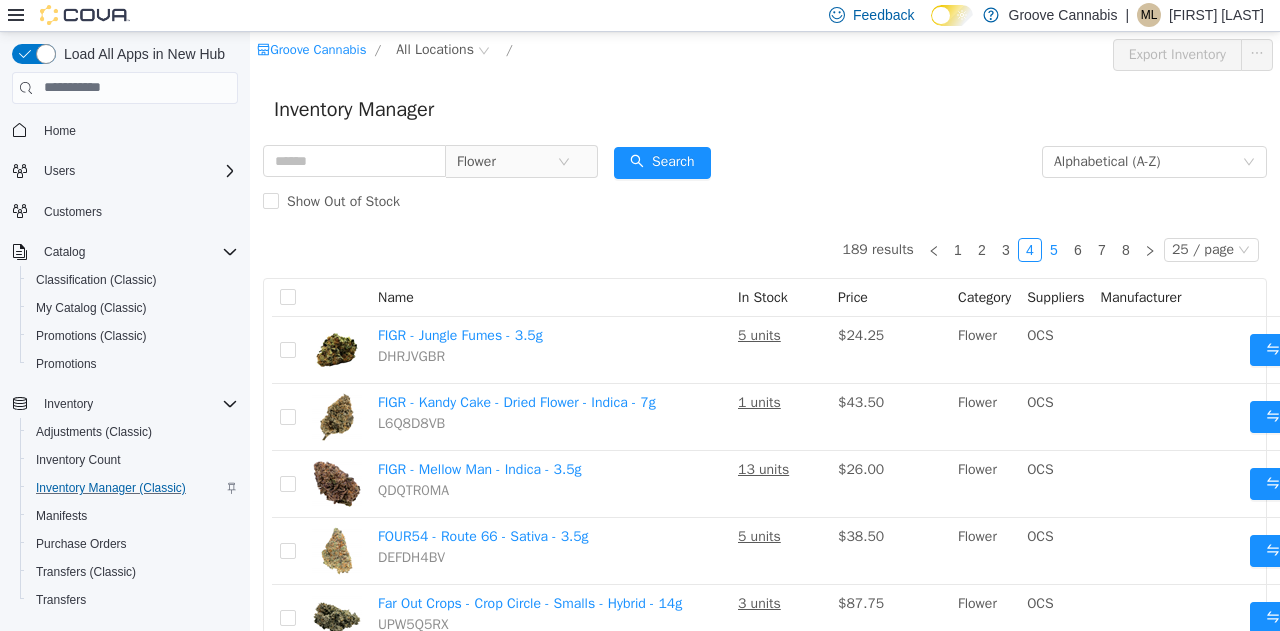 click on "5" at bounding box center [1054, 249] 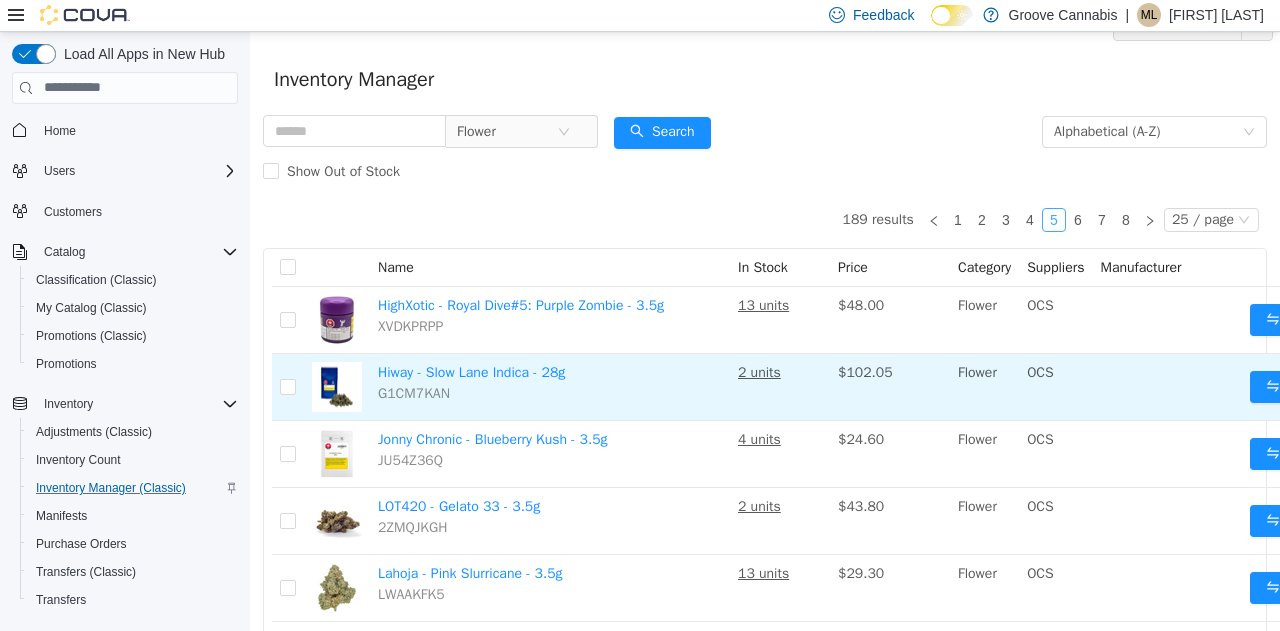scroll, scrollTop: 0, scrollLeft: 0, axis: both 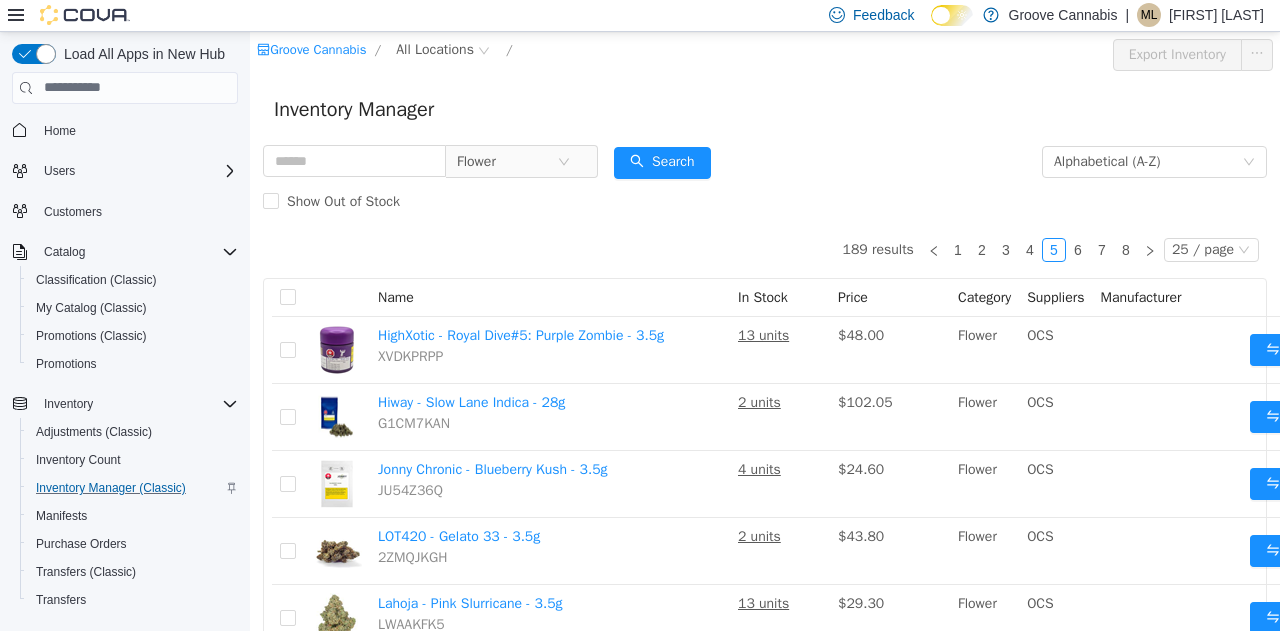 click on "[NUMBER] results [PAGE NUMBERS] / page Name In Stock Price Category Suppliers Manufacturer [PRODUCT NAME] - [PRODUCT NAME] - [PRODUCT NAME] [SKU] [UNITS] $[PRICE] Flower OCS Move [PRODUCT NAME] - [PRODUCT NAME] - [PRODUCT NAME] [SKU] [UNITS] $[PRICE] Flower OCS Move [PRODUCT NAME] - [PRODUCT NAME] - [PRODUCT NAME] [SKU] [UNITS] $[PRICE] Flower OCS Move [PRODUCT NAME] - [PRODUCT NAME] - [PRODUCT NAME] [SKU] [UNITS] $[PRICE] Flower OCS Move [PRODUCT NAME] - [PRODUCT NAME] - [PRODUCT NAME] [SKU] [UNITS] $[PRICE] Flower OCS Move [PRODUCT NAME] - [PRODUCT NAME] - [PRODUCT NAME] [SKU] [UNITS] $[PRICE] Flower OCS Move [PRODUCT NAME] - [PRODUCT NAME] - [PRODUCT NAME] [SKU] [UNITS] $[PRICE] Flower OCS Move [PRODUCT NAME] - [PRODUCT NAME] - [PRODUCT NAME] [SKU] [UNITS] $[PRICE] Flower OCS Move [PRODUCT NAME] - [PRODUCT NAME] - [PRODUCT NAME] [SKU] [UNITS] $[PRICE] Flower OCS Move [PRODUCT NAME] - [PRODUCT NAME] - [PRODUCT NAME] [SKU] [UNITS] $[PRICE] Flower OCS Move [PRODUCT NAME] - [PRODUCT NAME] - [PRODUCT NAME] [SKU] [UNITS] $[PRICE] Flower OCS Move [PRODUCT NAME] - [PRODUCT NAME] - [PRODUCT NAME] [SKU] [UNITS] $[PRICE] Flower OCS Move [PRODUCT NAME] - [PRODUCT NAME] - [PRODUCT NAME] [SKU] [UNITS] $[PRICE] Flower OCS Move [PRODUCT NAME] - [PRODUCT NAME] - [PRODUCT NAME] [SKU] [UNITS] OCS [NUMBER]" at bounding box center [765, 1106] 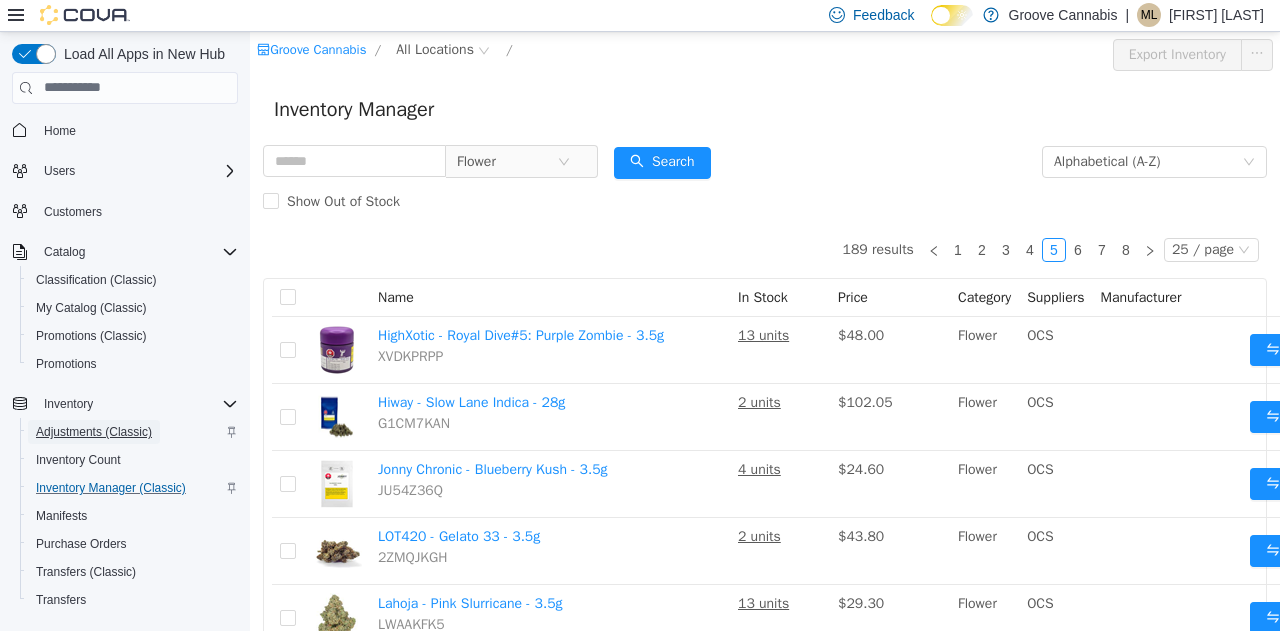 click on "Adjustments (Classic)" at bounding box center (94, 432) 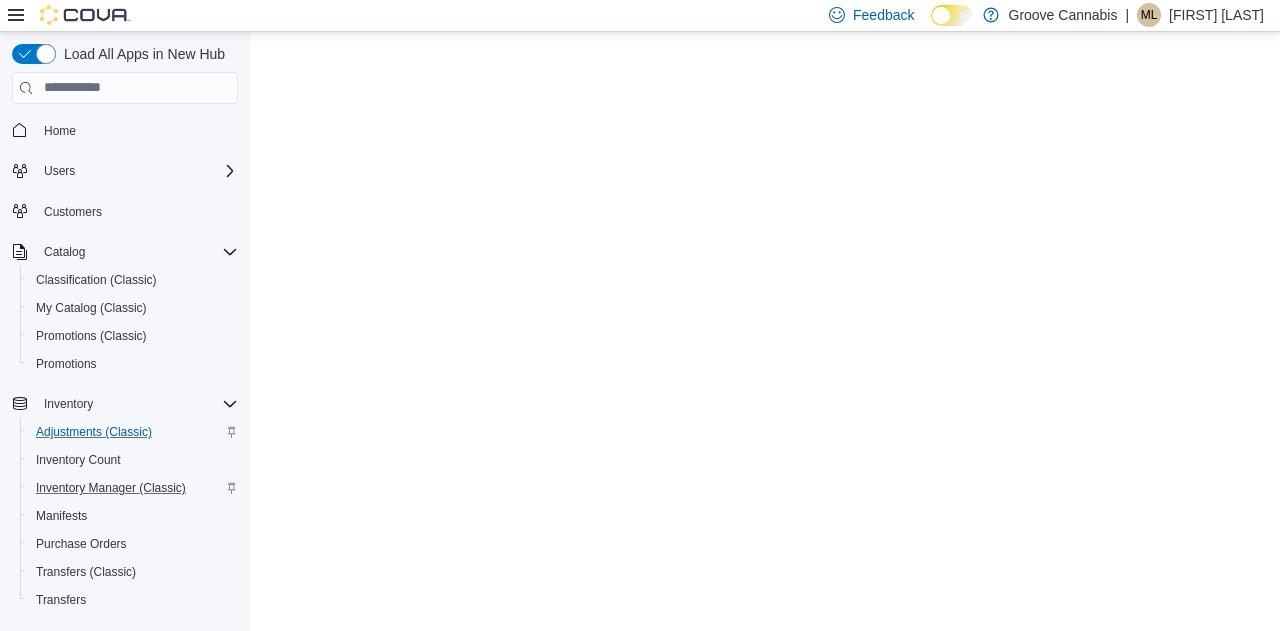 scroll, scrollTop: 0, scrollLeft: 0, axis: both 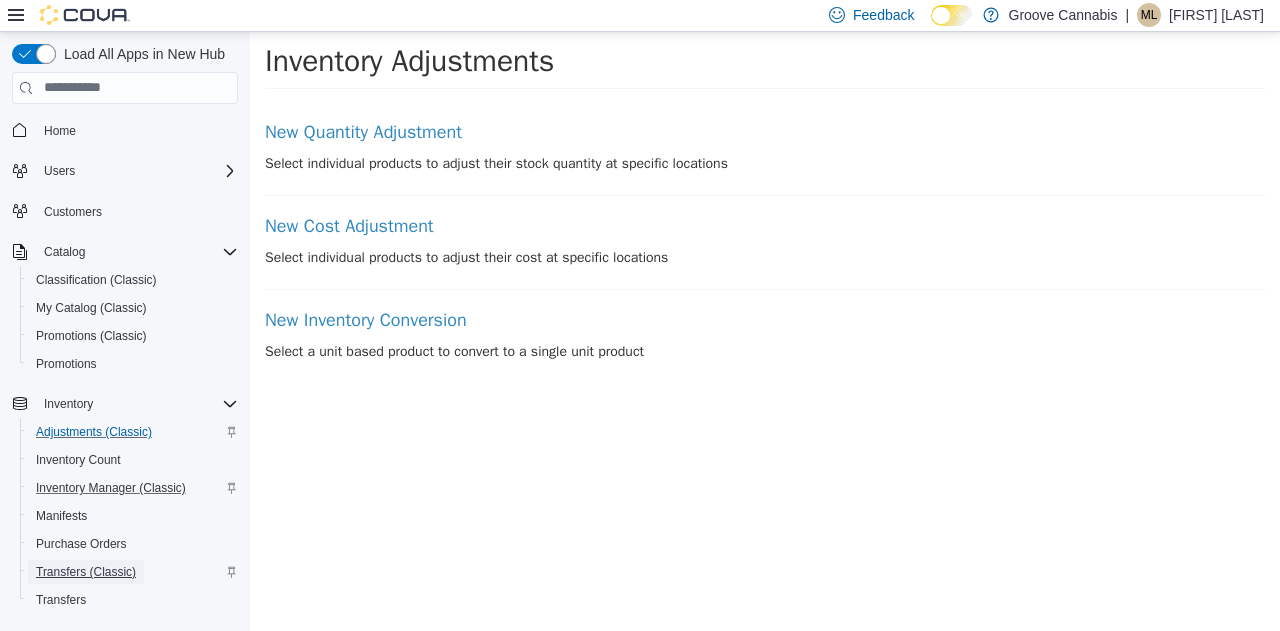 click on "Transfers (Classic)" at bounding box center [86, 572] 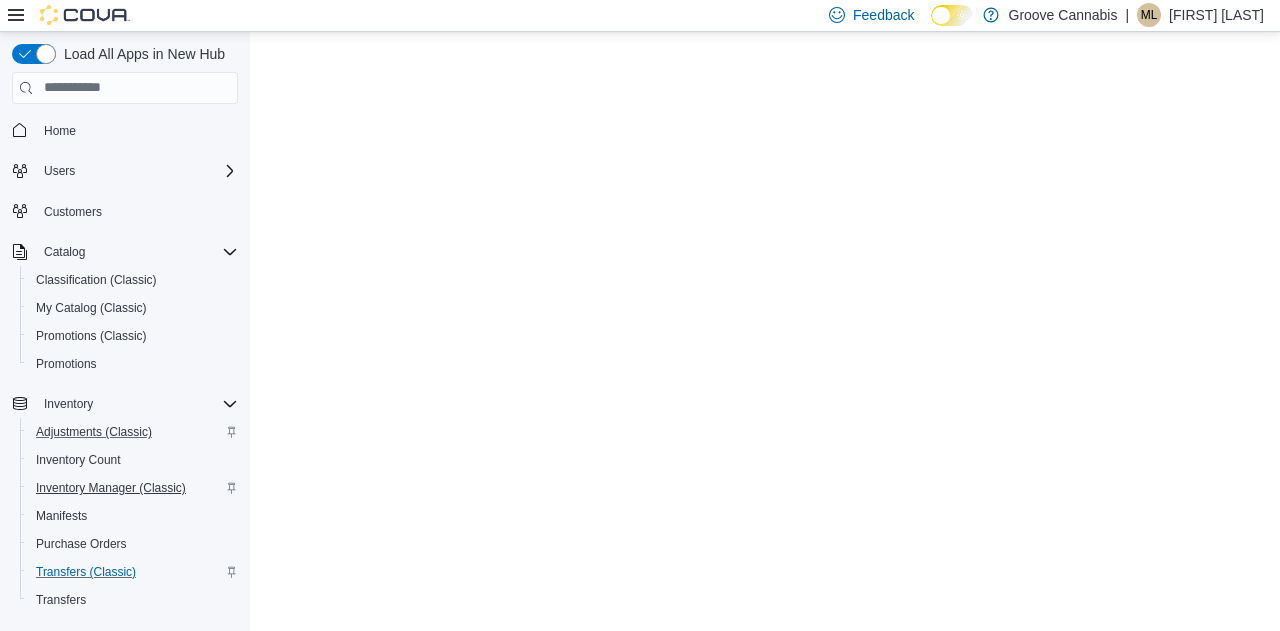 scroll, scrollTop: 0, scrollLeft: 0, axis: both 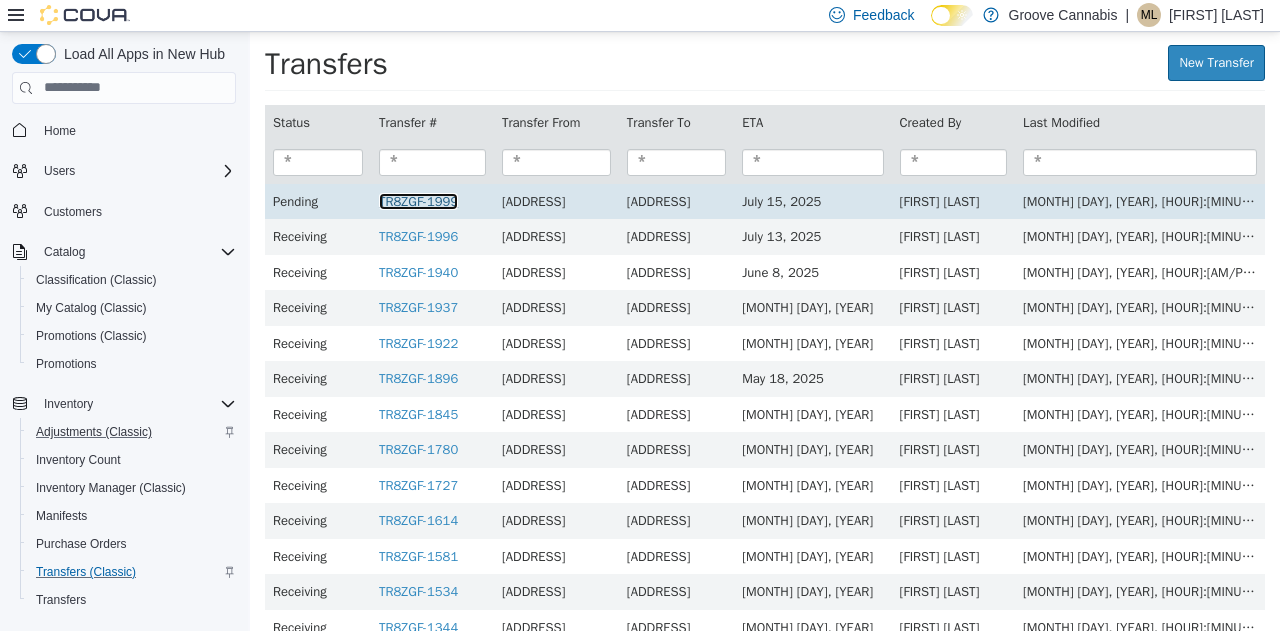 click on "TR8ZGF-1999" at bounding box center [418, 200] 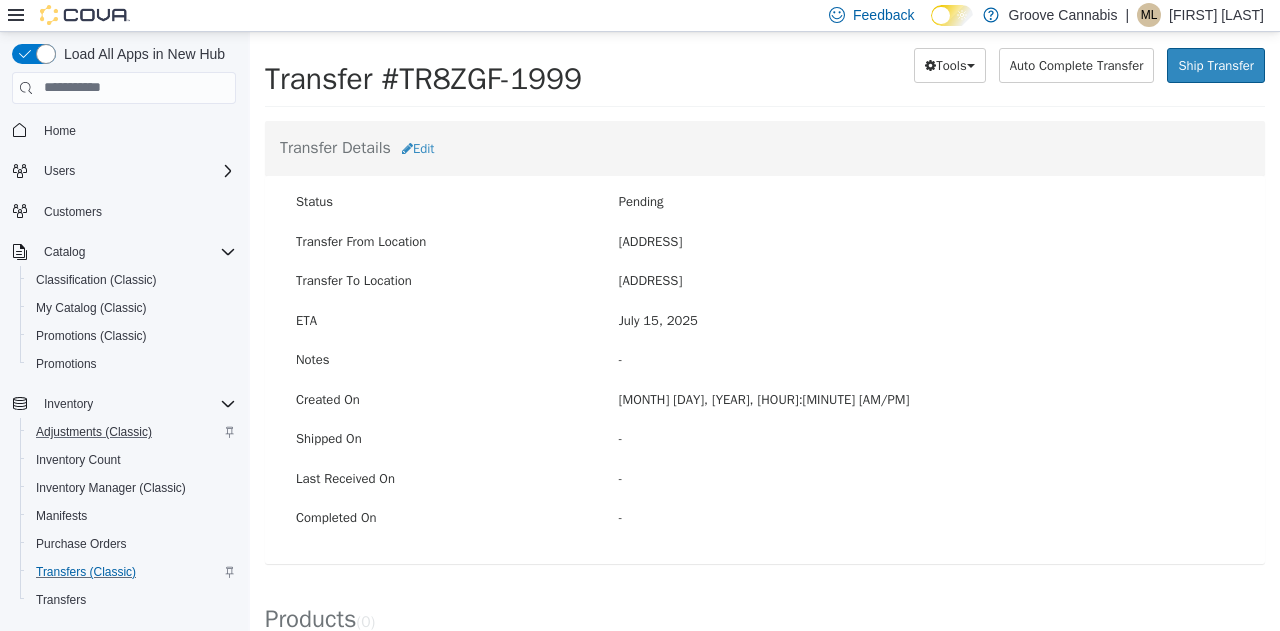 scroll, scrollTop: 196, scrollLeft: 0, axis: vertical 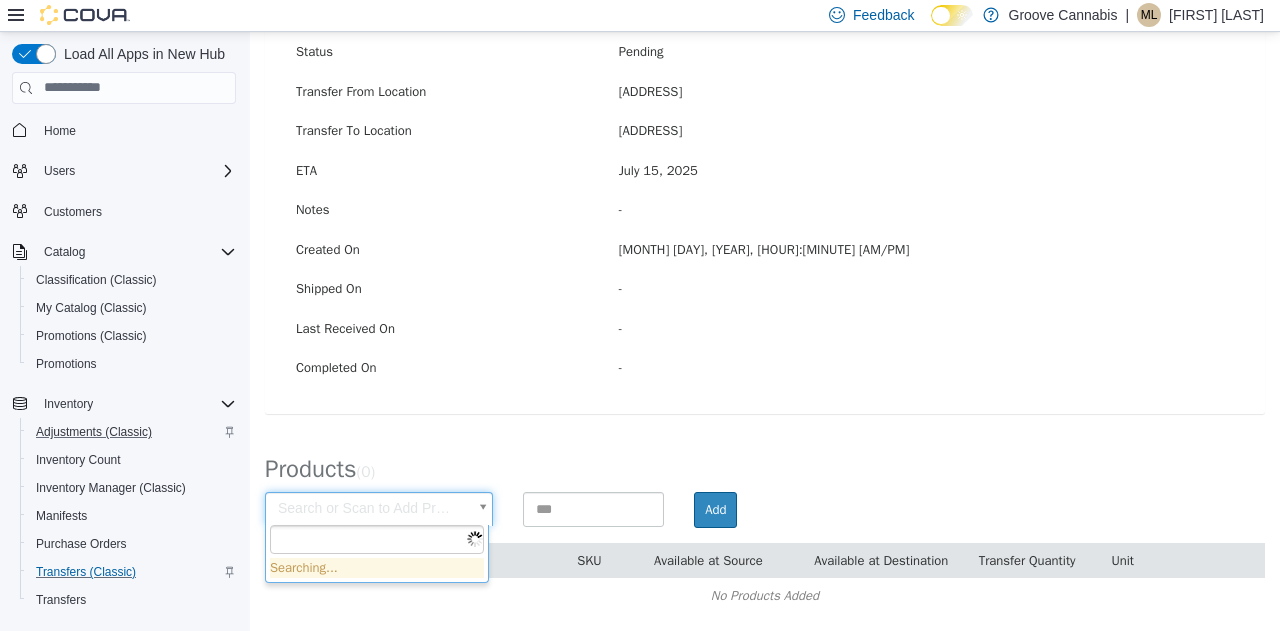 click on "×
Transfers
[TRANSFER ID]
Transfer #[TRANSFER ID]
Preparing Download...  Tools  PDF Download
Delete
Auto Complete Transfer Ship Transfer
Transfer Details  Edit Status
Pending
Transfer From Location
[ADDRESS]
Transfer To Location
[ADDRESS]
ETA [MONTH] [DAY], [YEAR] Notes -
Created On [MONTH] [DAY], [YEAR], [HOUR]:[MINUTE] [AM/PM] Shipped On - Last Received On - Completed On - Products  ( 0 )
Search or Scan to Add Product     Add
Item SKU Available at Source Available at Destination Transfer Quantity Unit No Products Added
Searching..." at bounding box center (765, 234) 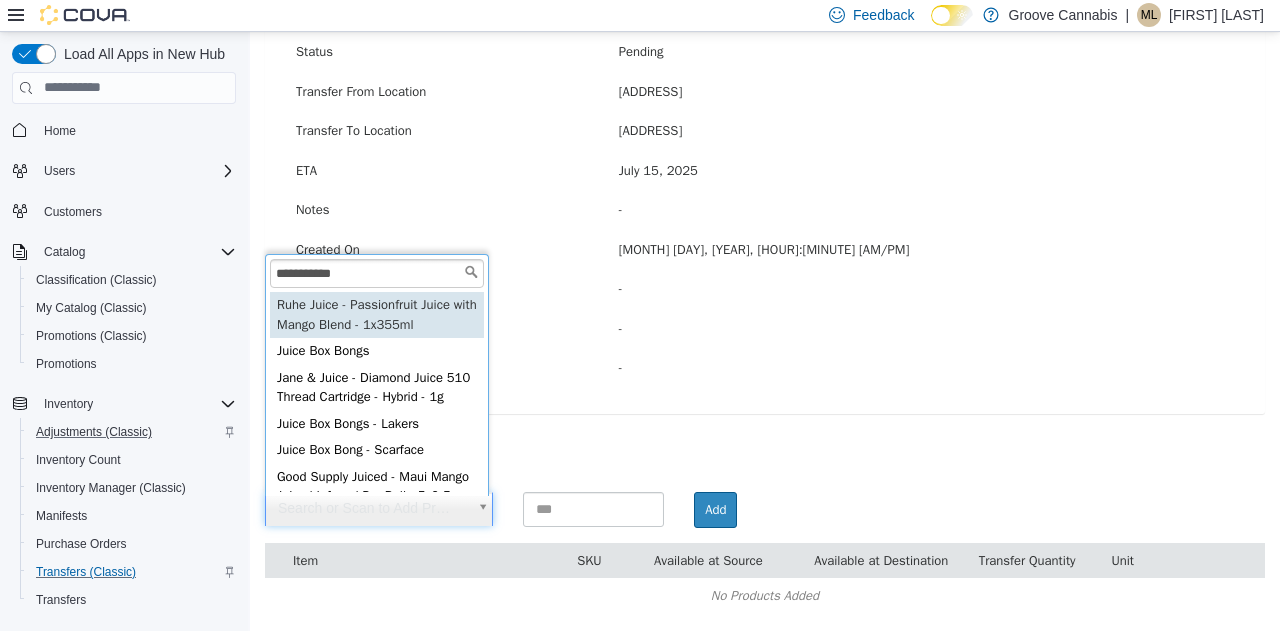 click on "**********" at bounding box center (377, 273) 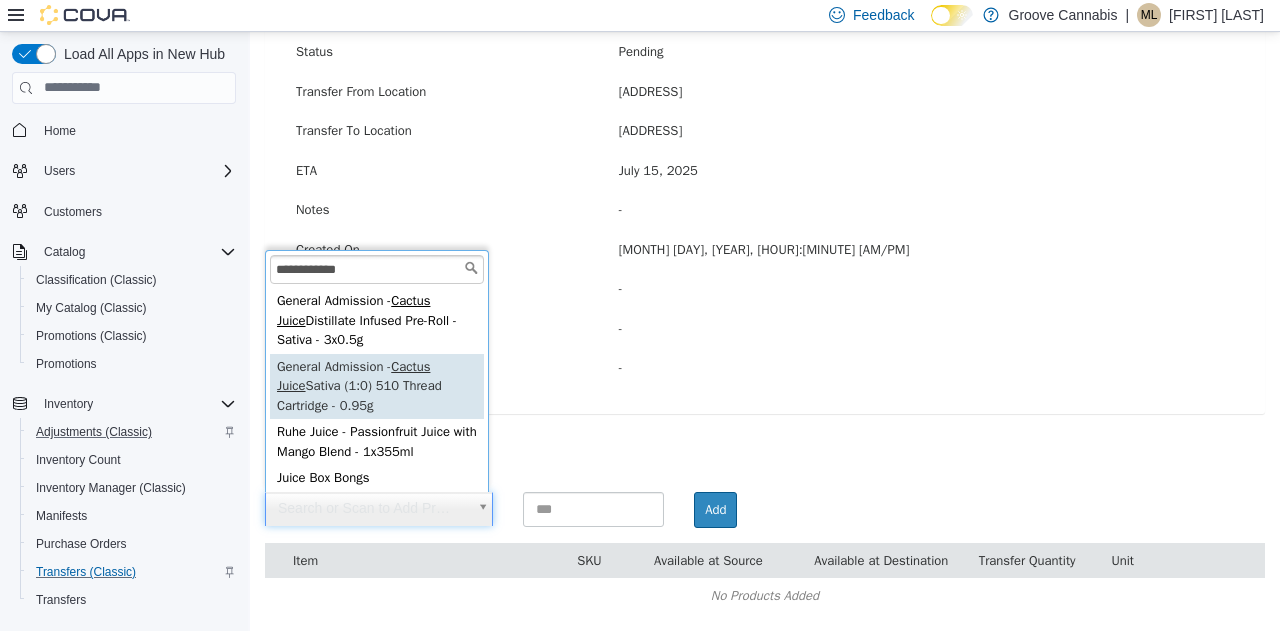 type on "**********" 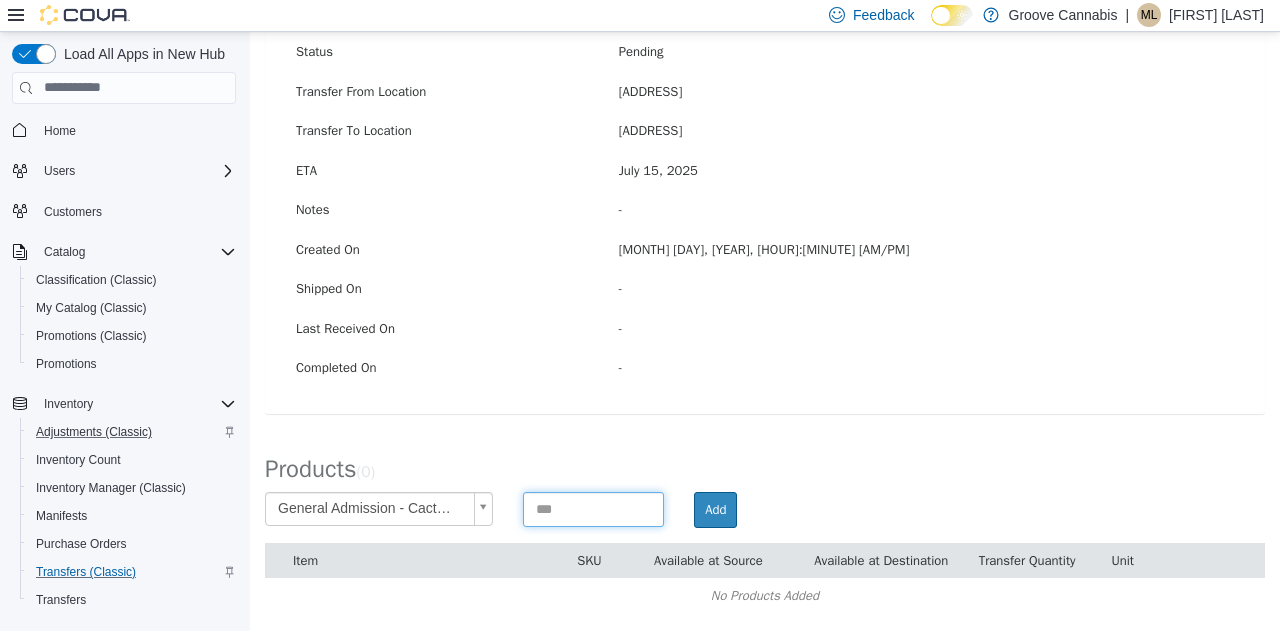 click at bounding box center (594, 508) 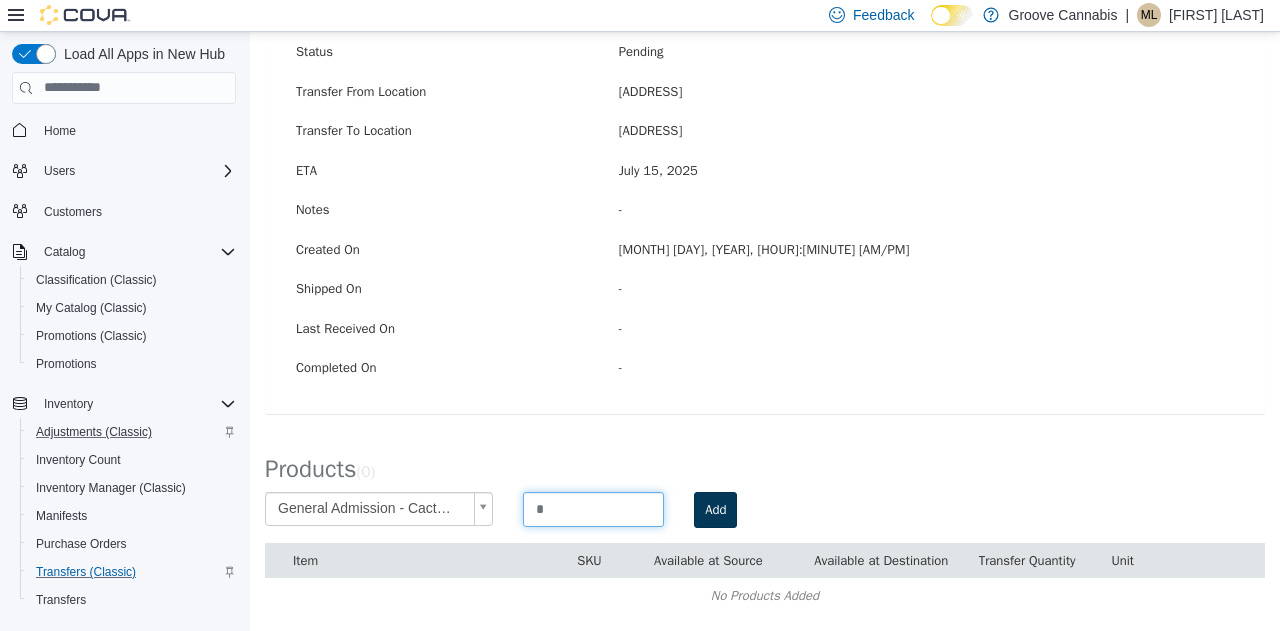 type on "*" 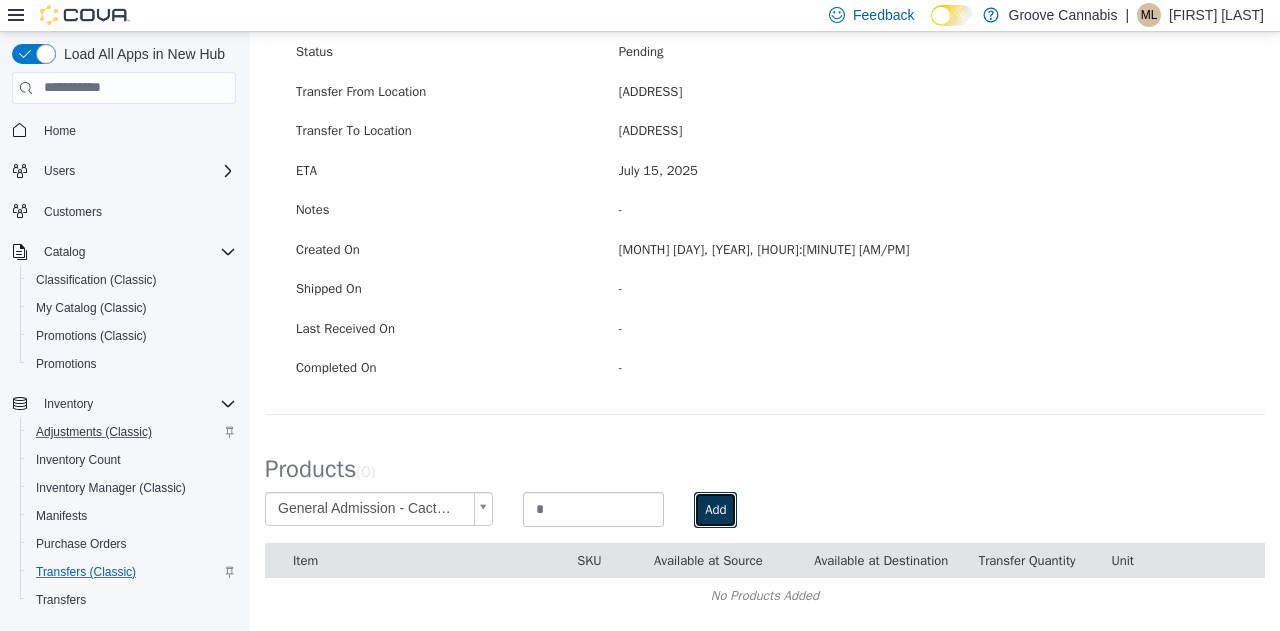 click on "Add" at bounding box center (715, 509) 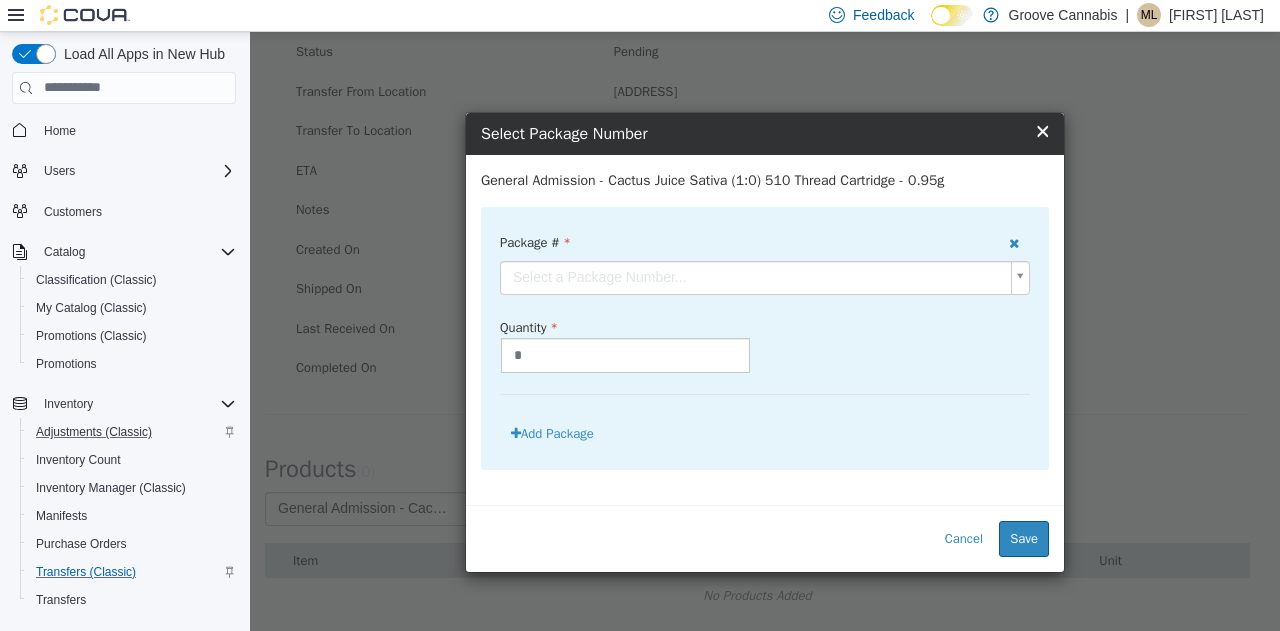 click on "**********" at bounding box center (765, 234) 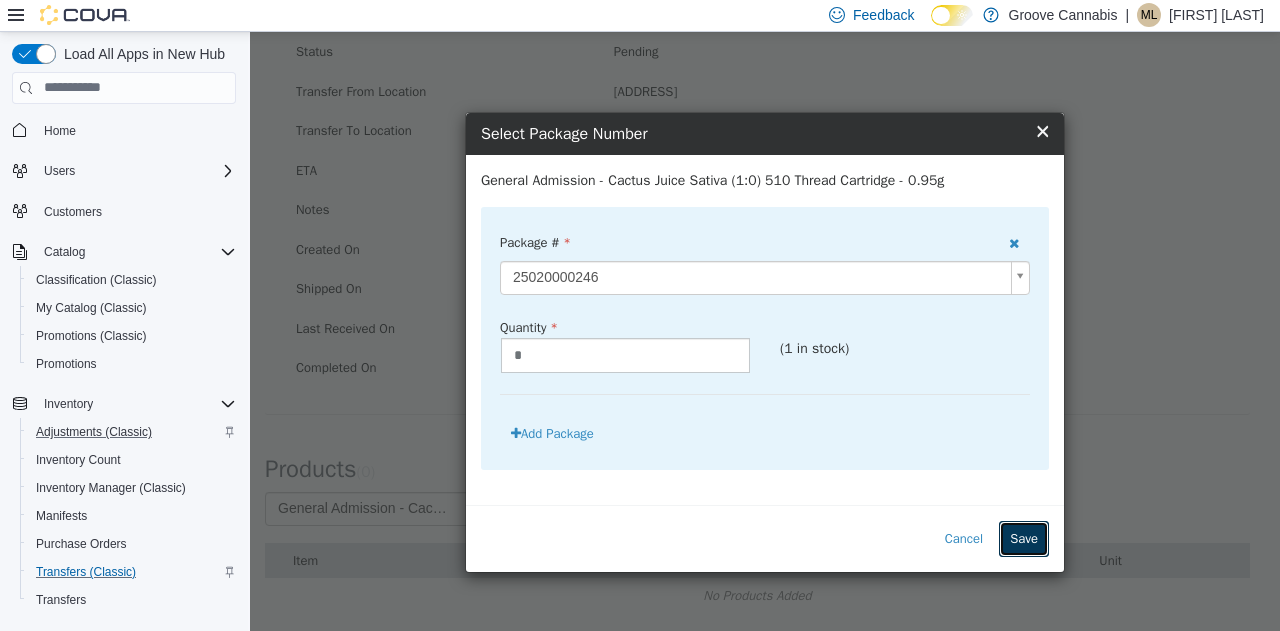 click on "Save" at bounding box center (1024, 538) 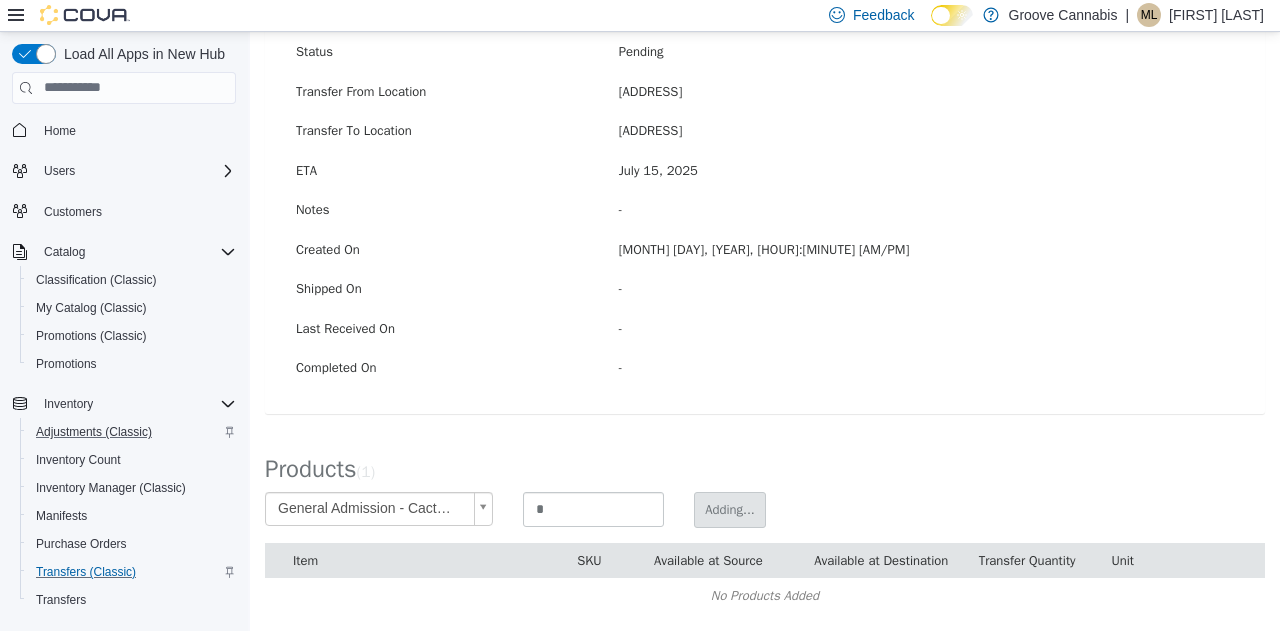 scroll, scrollTop: 0, scrollLeft: 0, axis: both 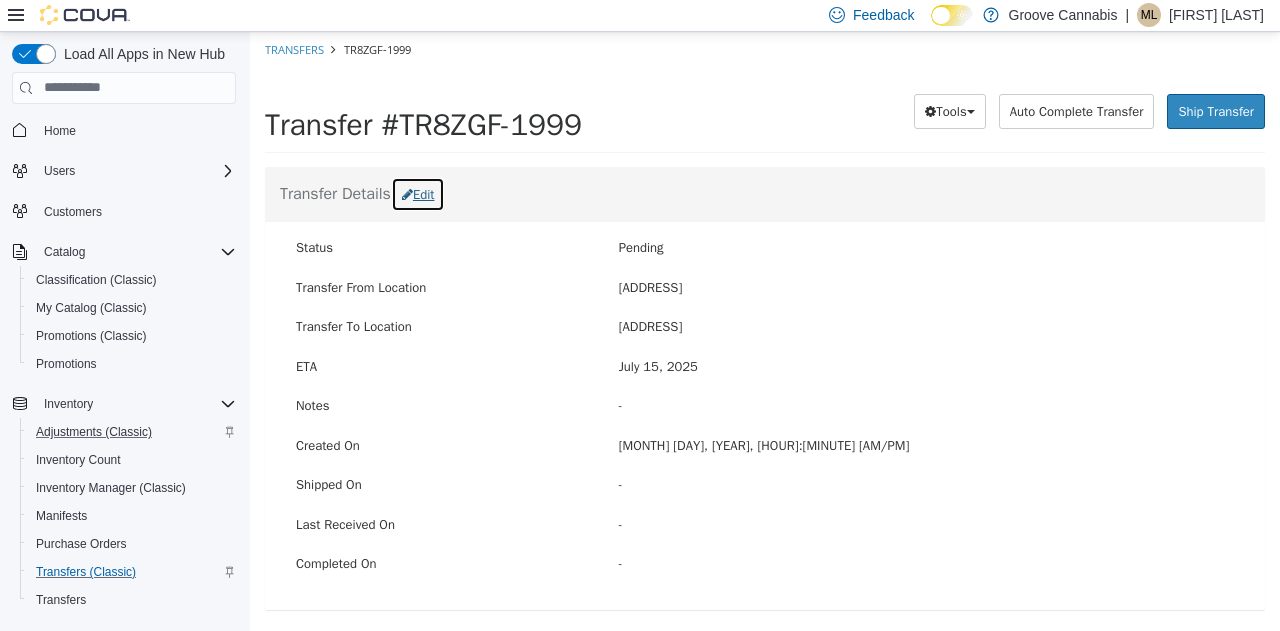 click on "Edit" at bounding box center (418, 194) 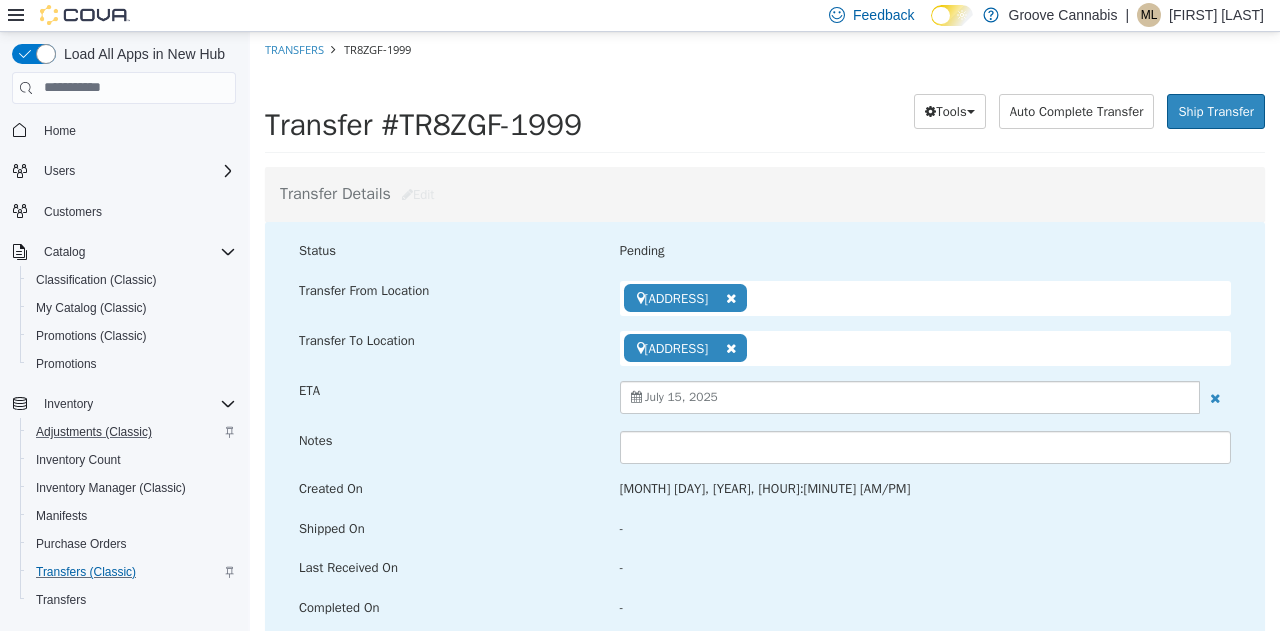 click on "-" at bounding box center [925, 528] 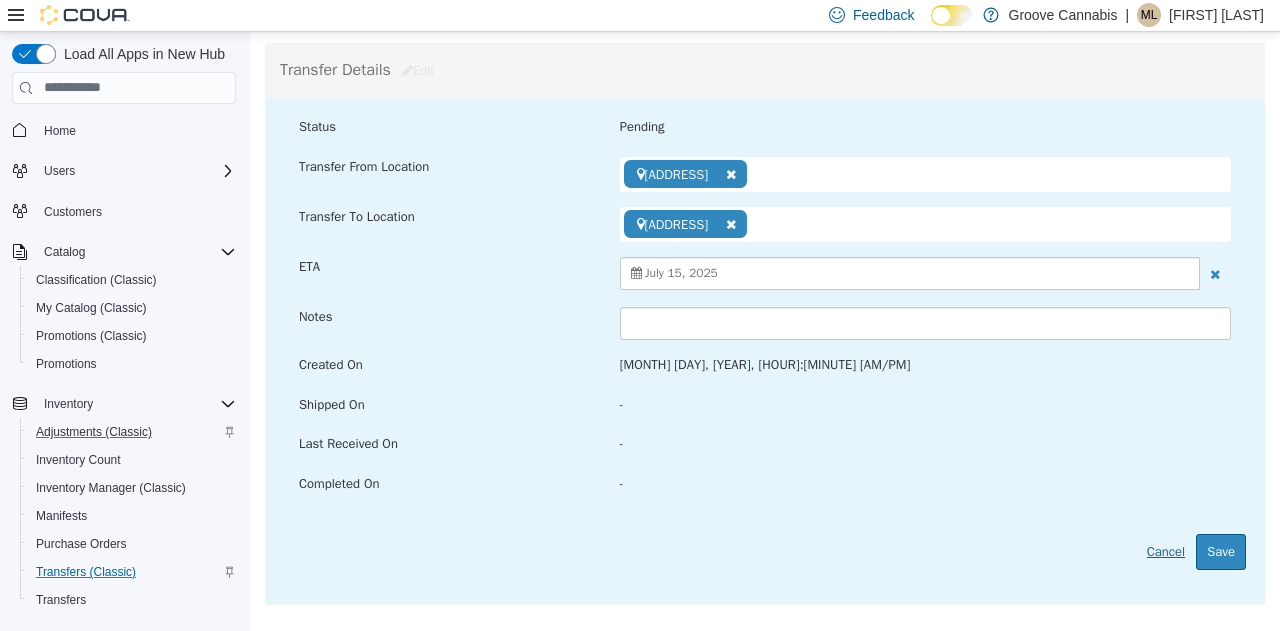 scroll, scrollTop: 125, scrollLeft: 0, axis: vertical 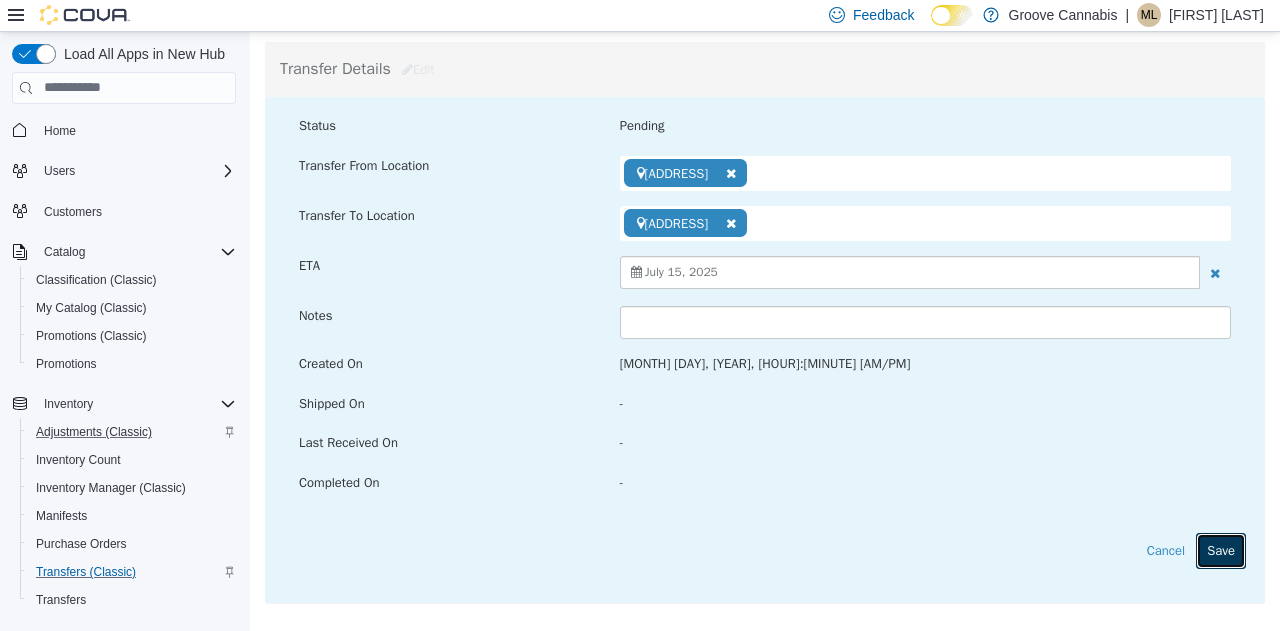 click on "Save" at bounding box center (1221, 550) 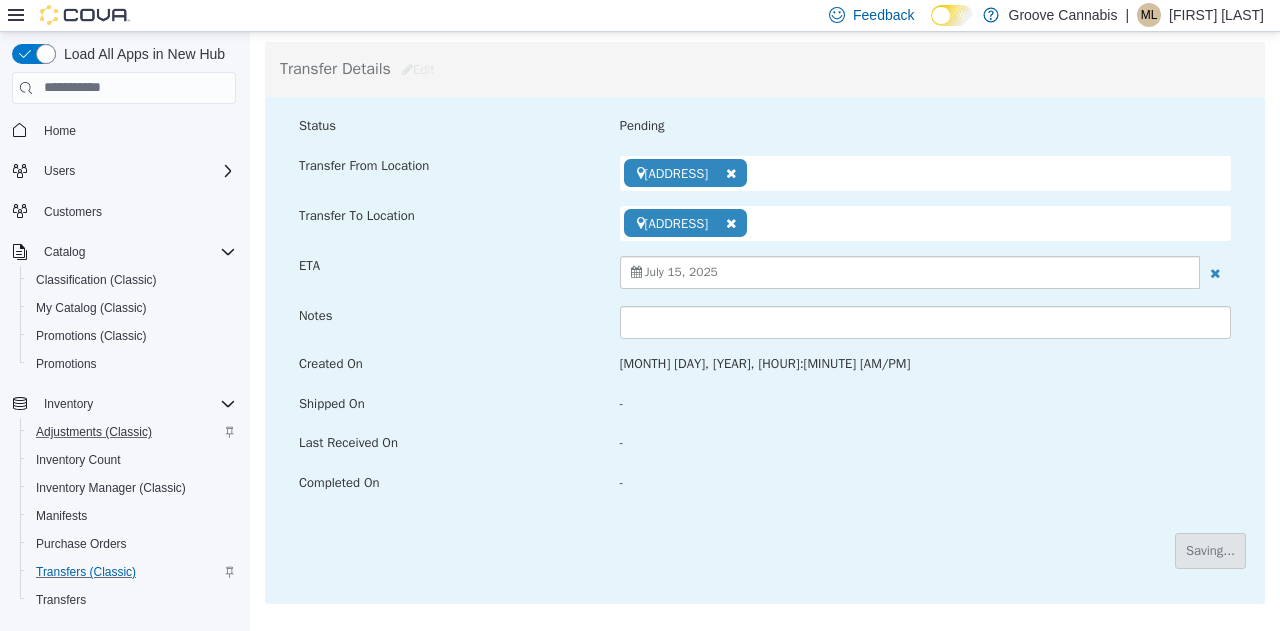 scroll, scrollTop: 0, scrollLeft: 0, axis: both 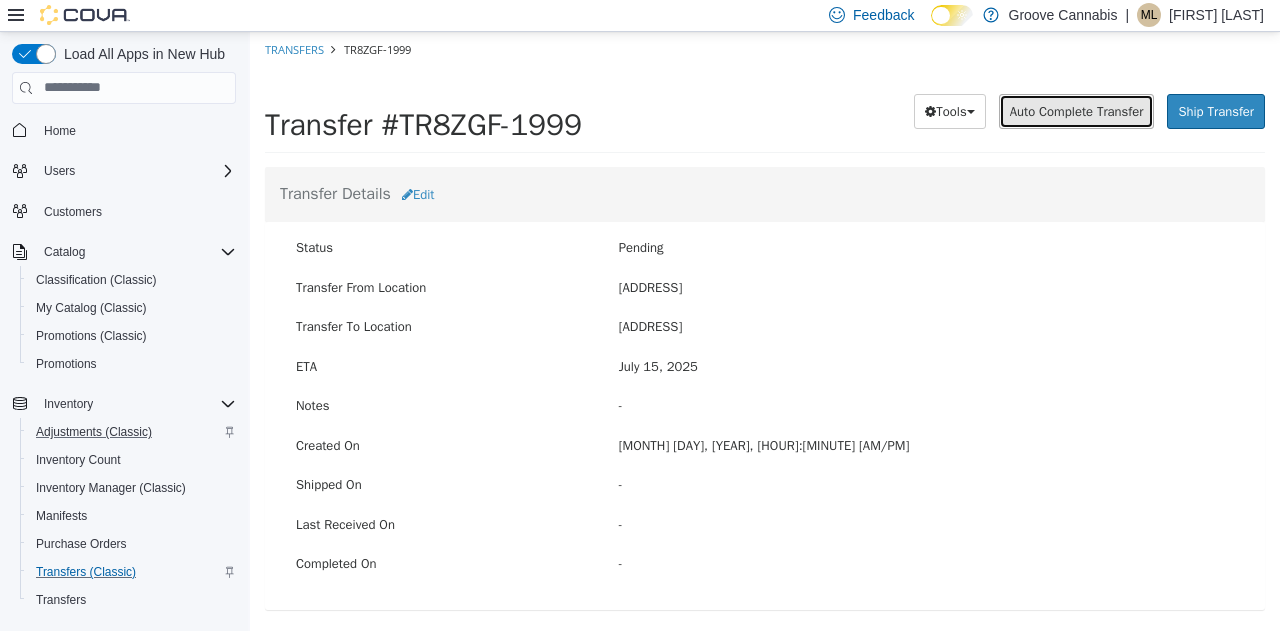 click on "Auto Complete Transfer" at bounding box center [1077, 110] 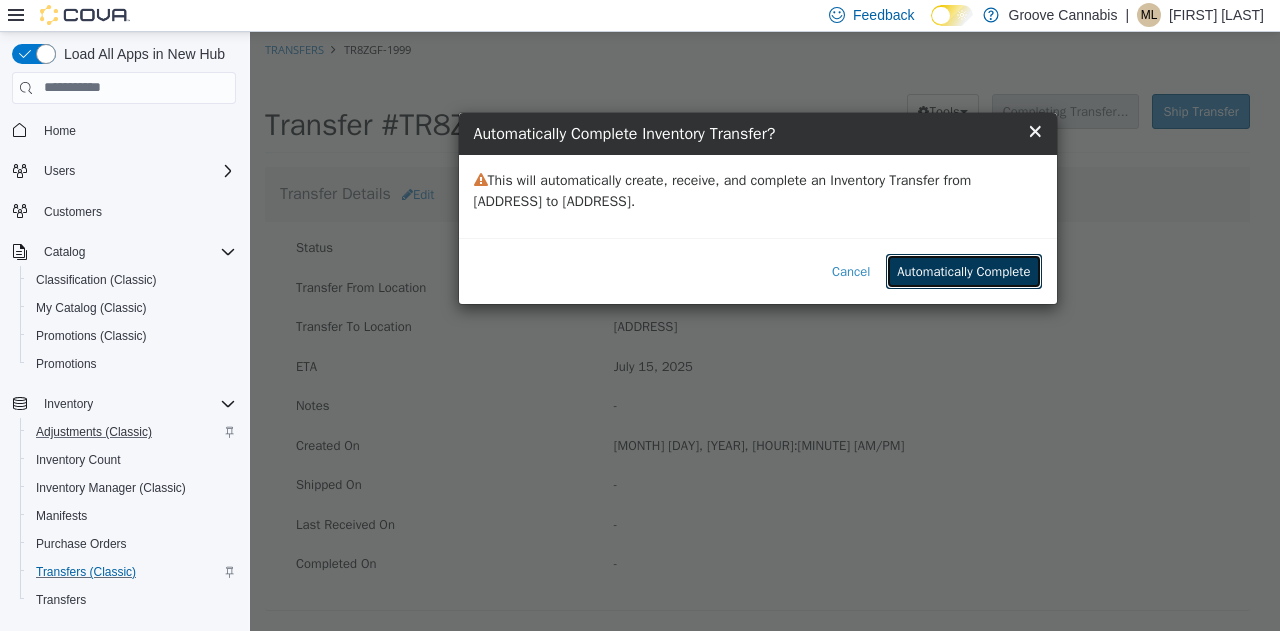 click on "Automatically Complete" at bounding box center [963, 271] 